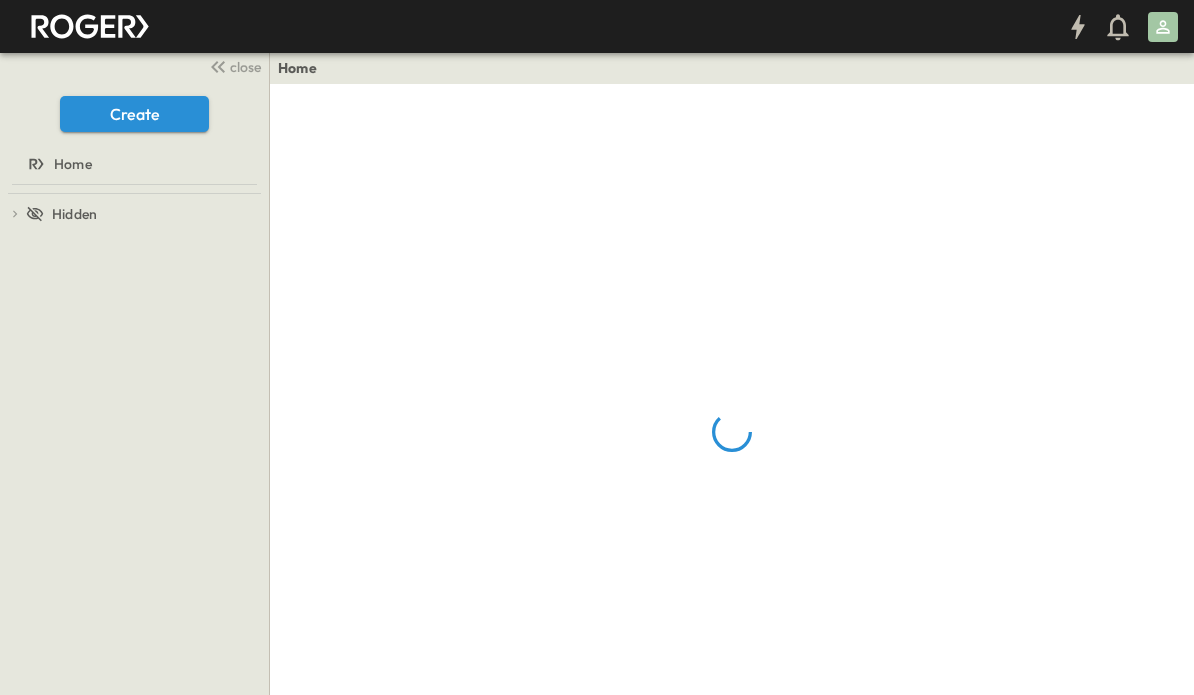 scroll, scrollTop: 0, scrollLeft: 0, axis: both 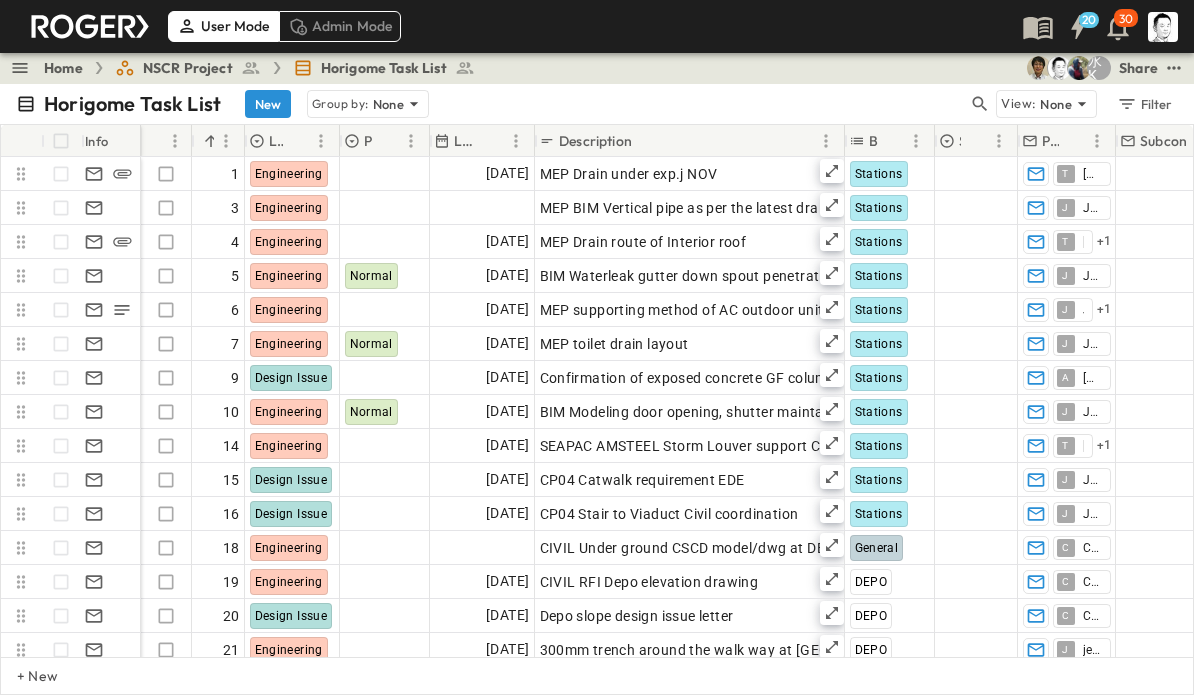 click 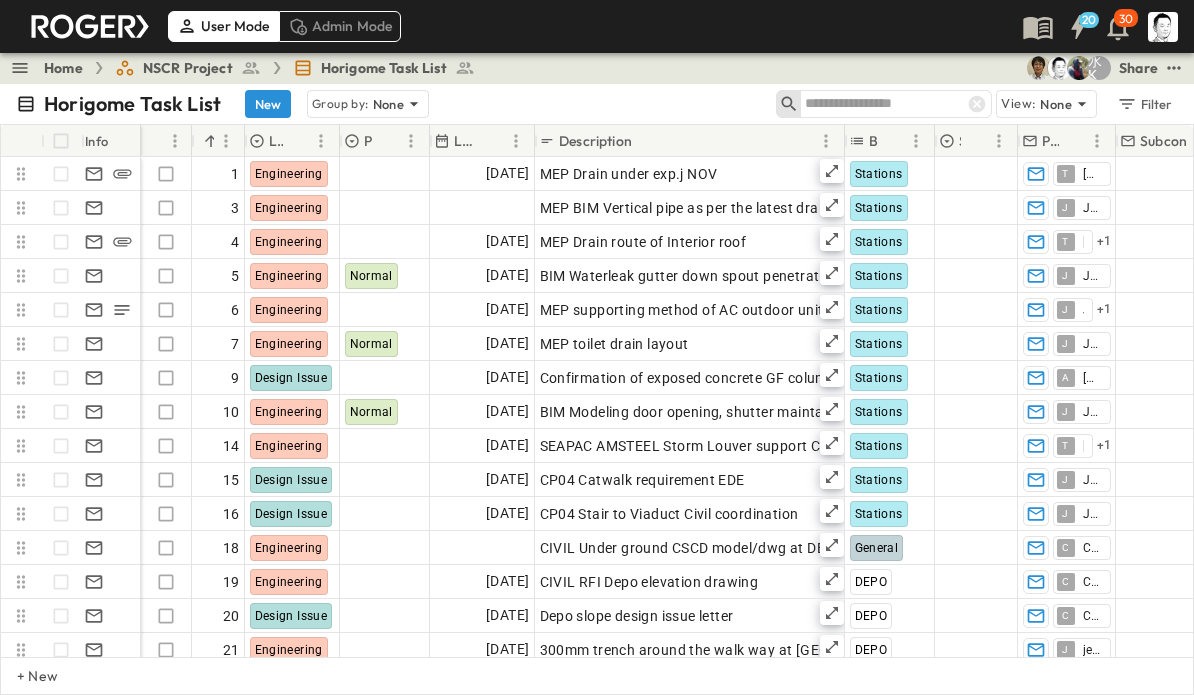 click at bounding box center [875, 103] 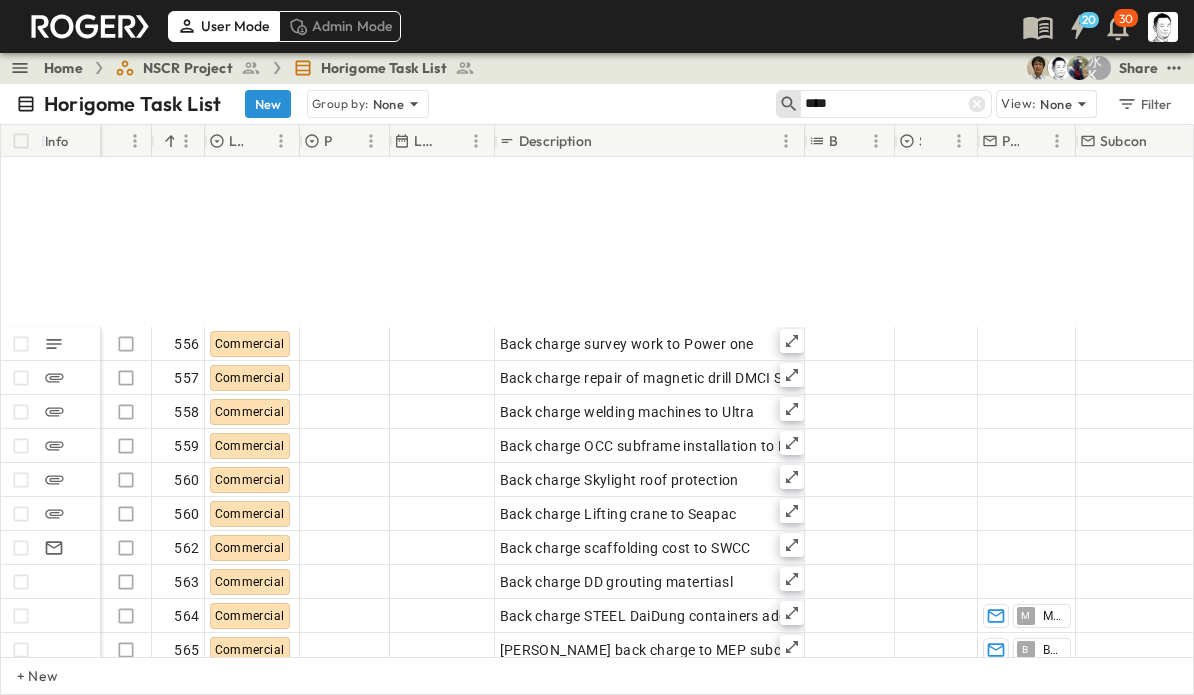 scroll, scrollTop: 0, scrollLeft: 0, axis: both 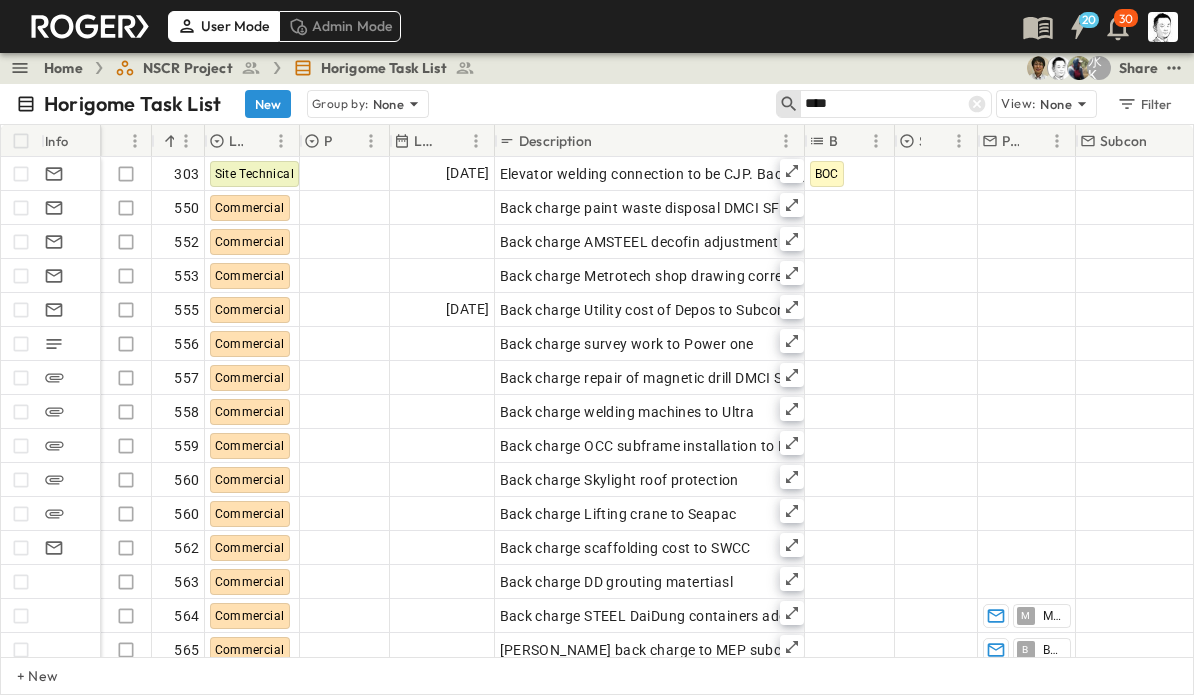 type on "****" 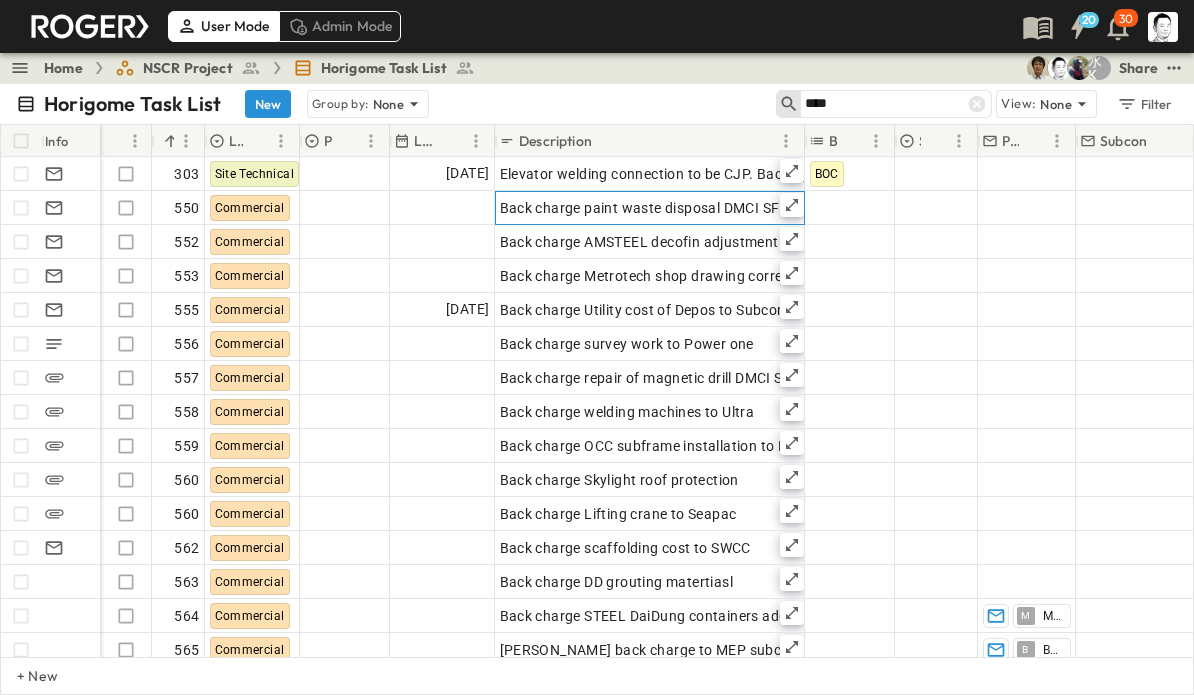 click on "Back charge paint waste disposal DMCI SF" at bounding box center [640, 208] 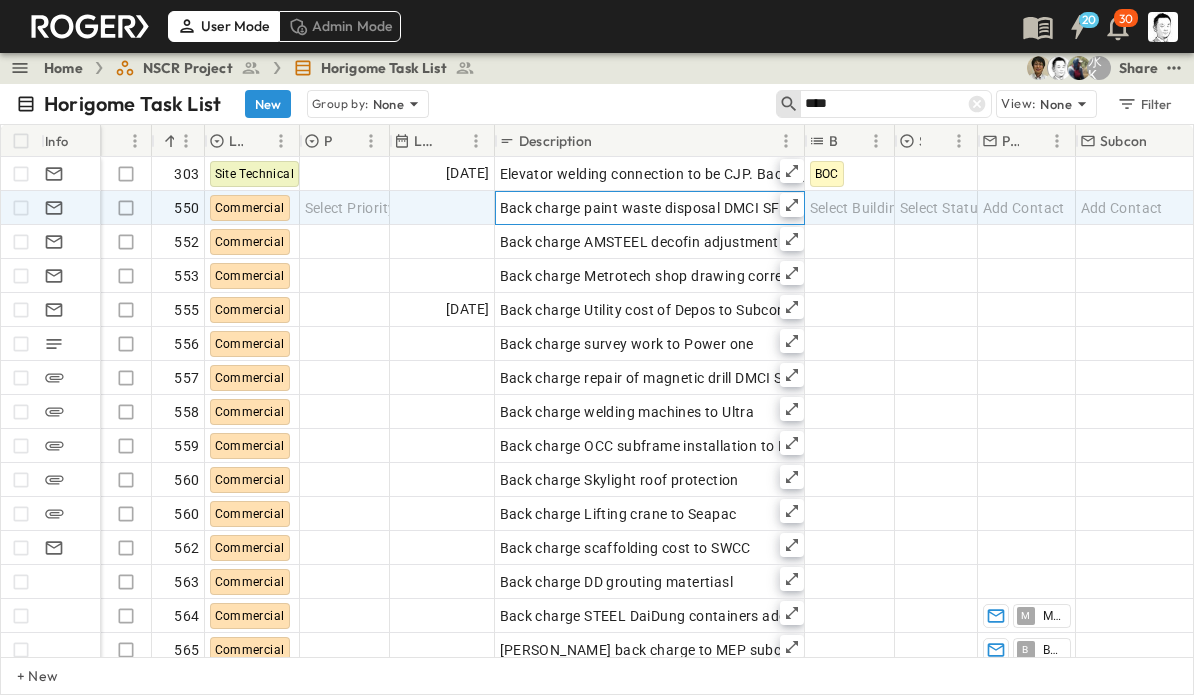 click 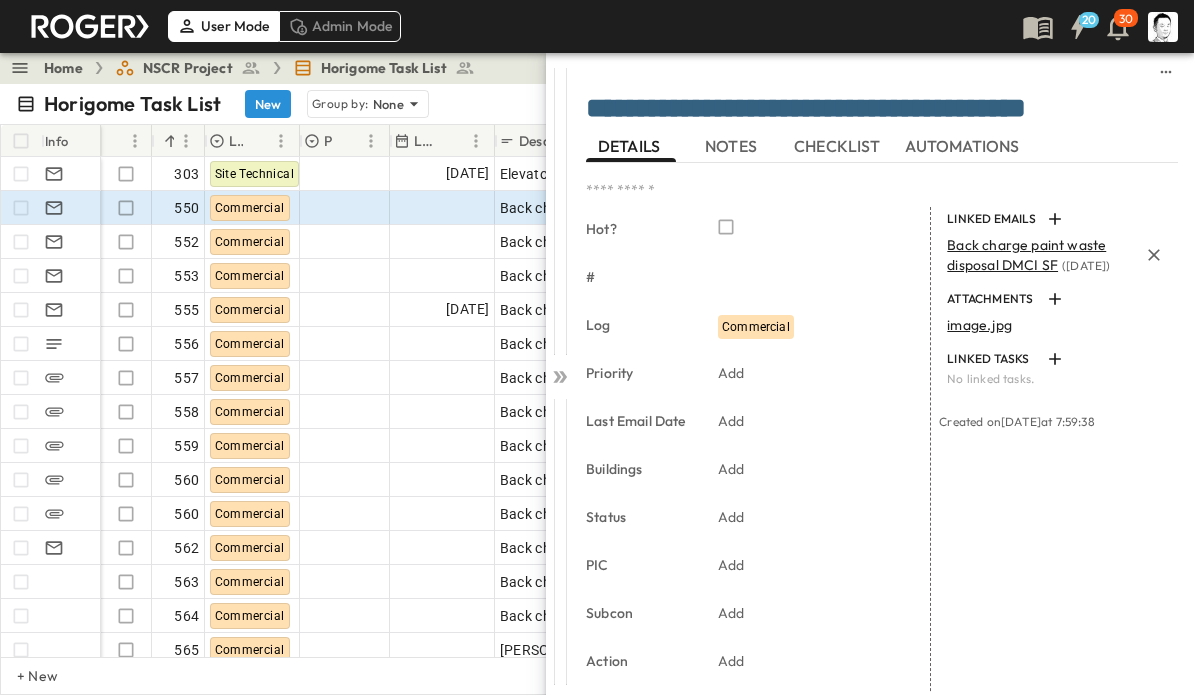 click on "Back charge paint waste disposal DMCI SF" at bounding box center (1026, 255) 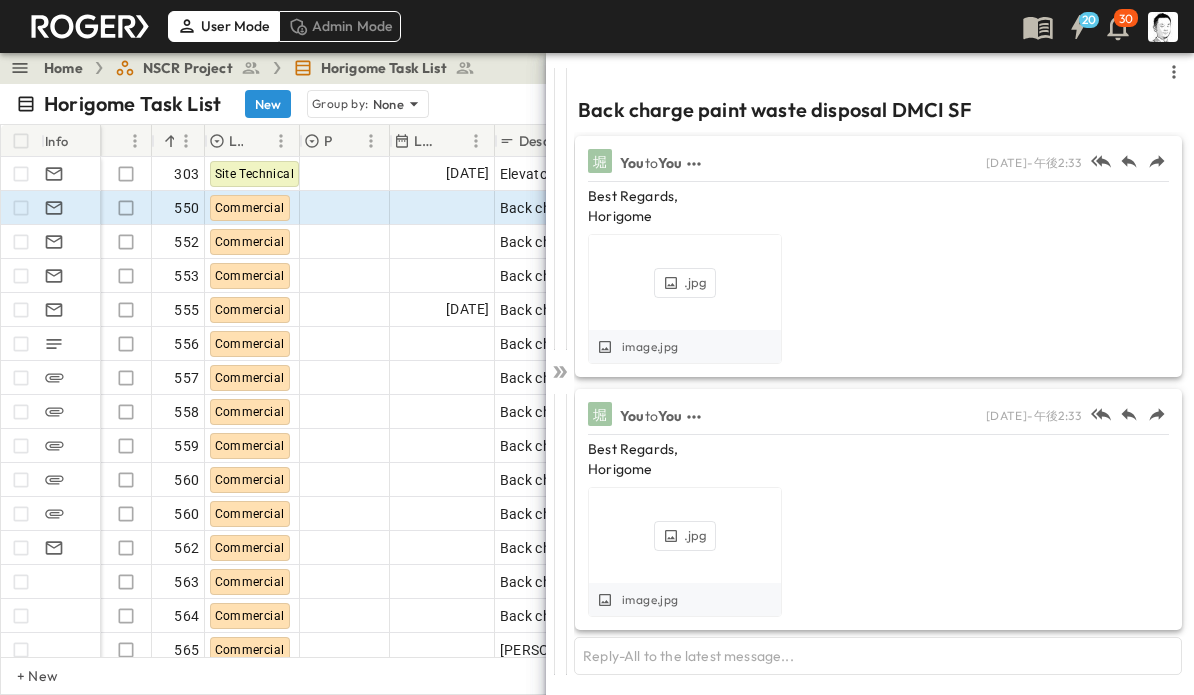 scroll, scrollTop: 25, scrollLeft: 0, axis: vertical 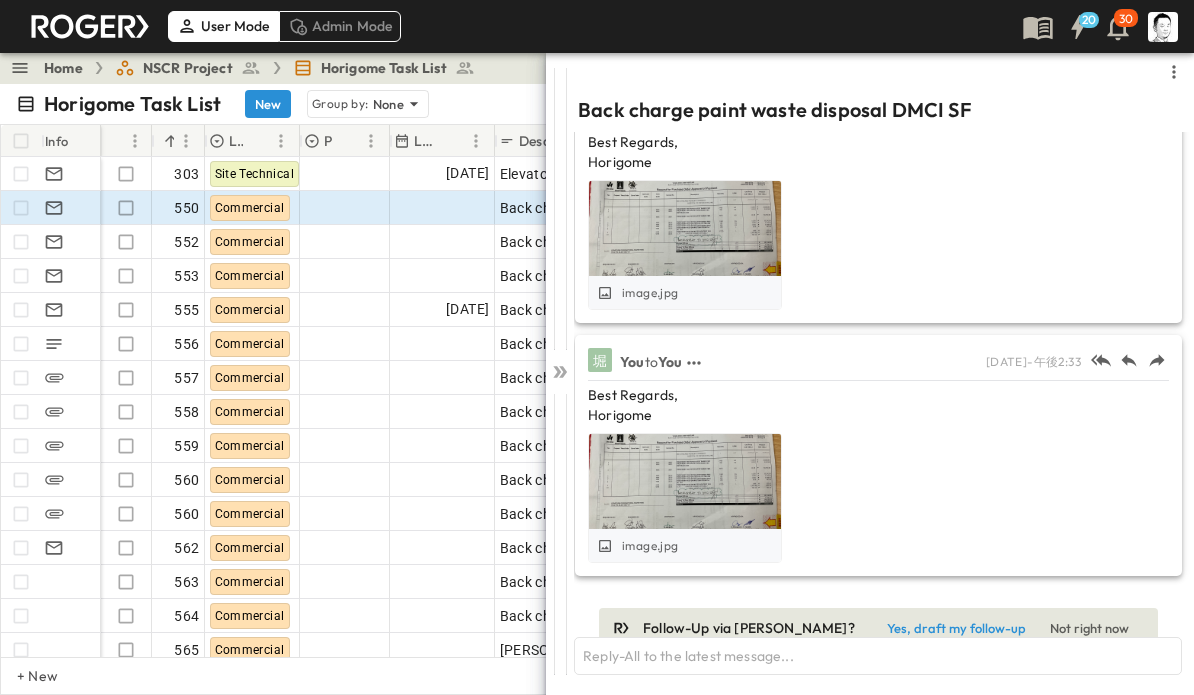 click on "image.jpg" at bounding box center (0, 0) 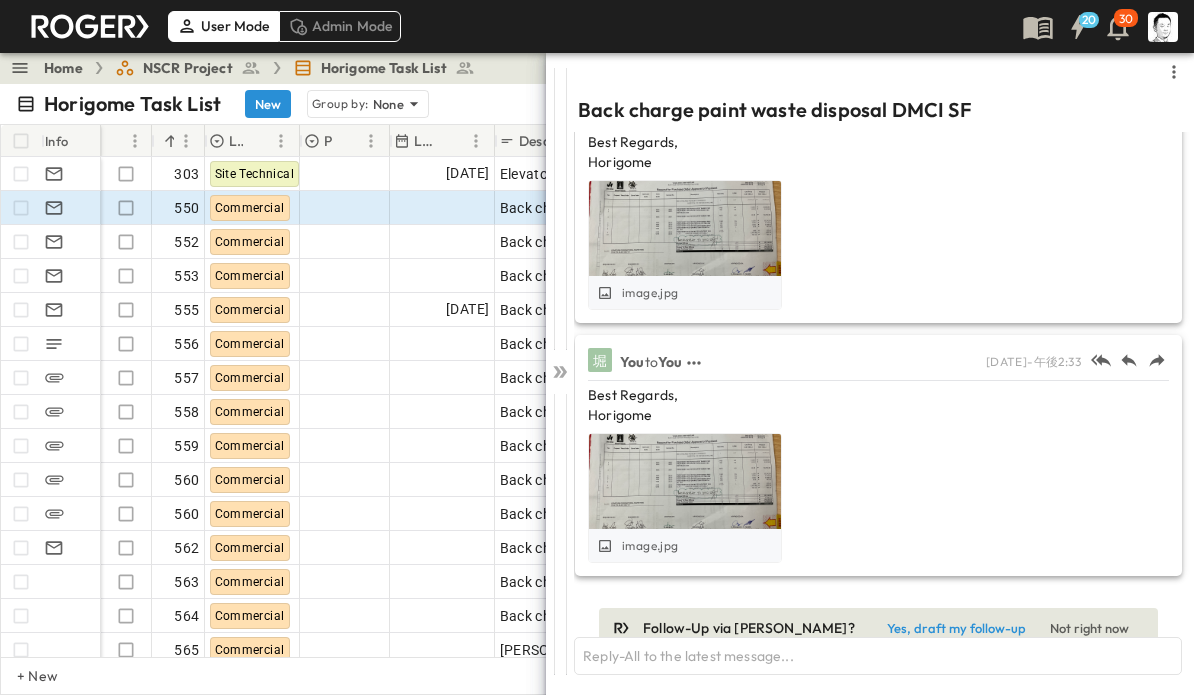 scroll, scrollTop: 25, scrollLeft: 0, axis: vertical 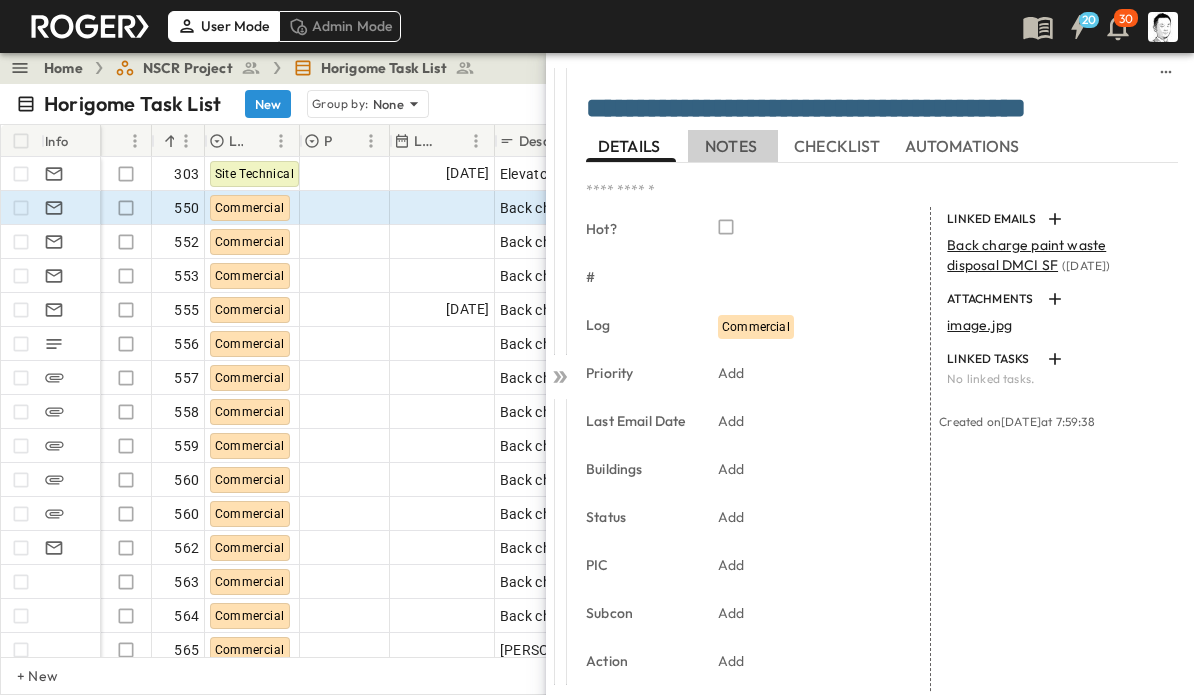 click on "NOTES" at bounding box center (733, 146) 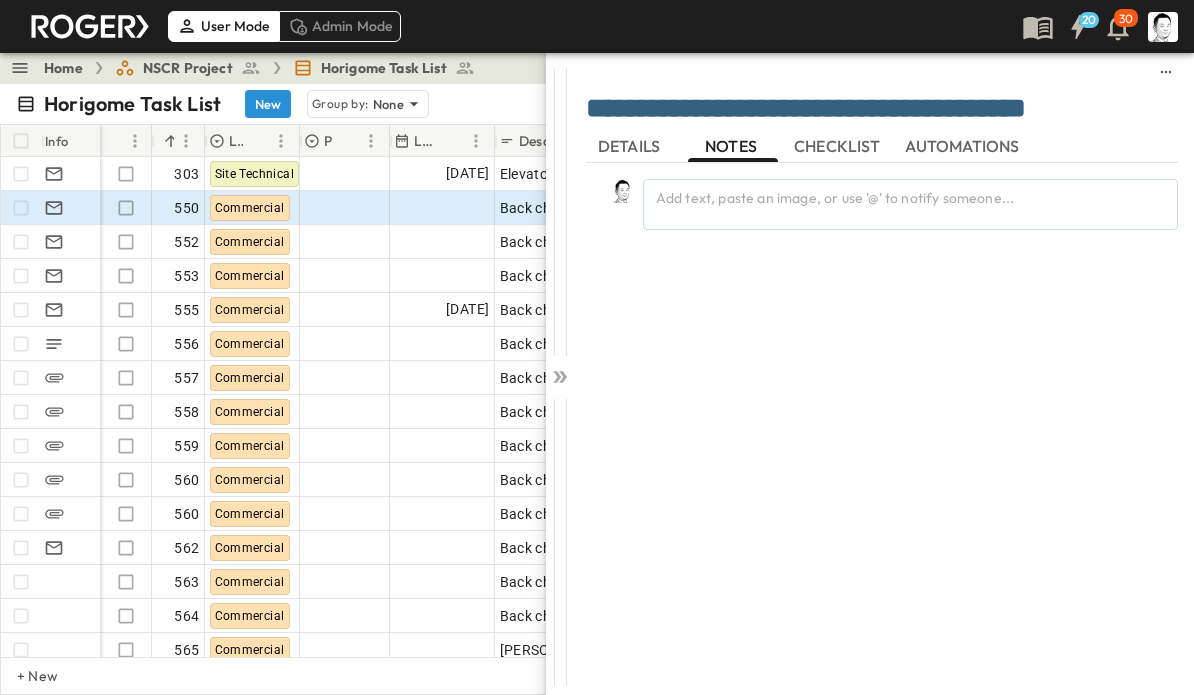 click on "DETAILS" at bounding box center [631, 146] 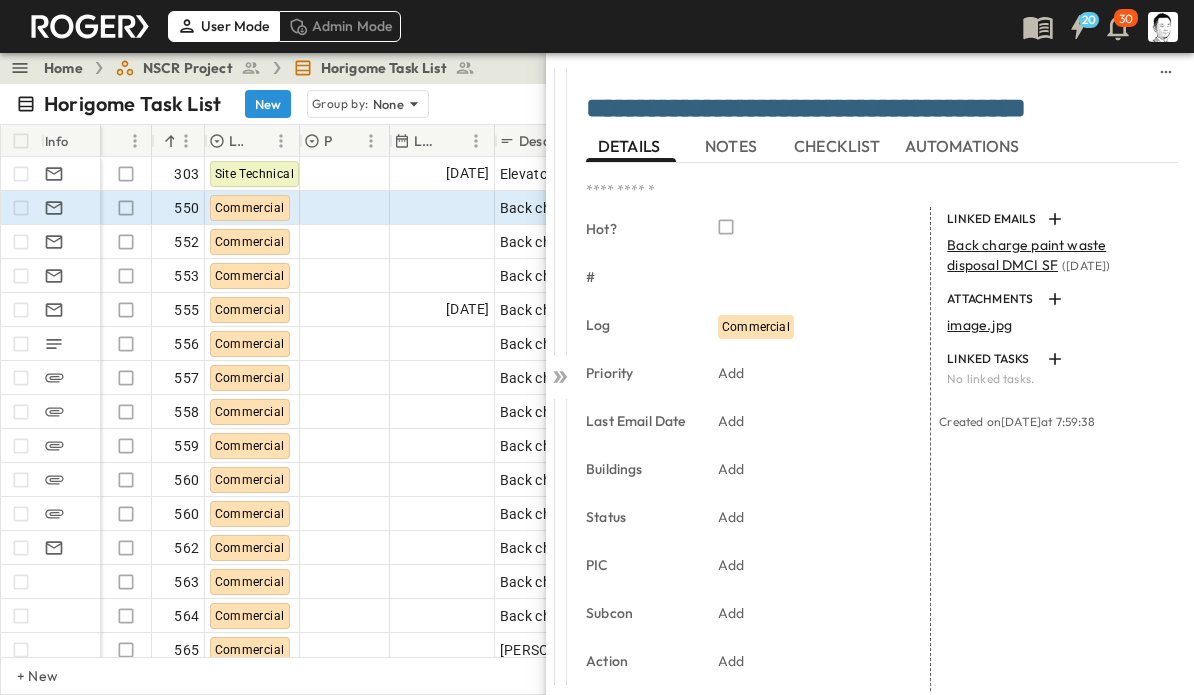 click 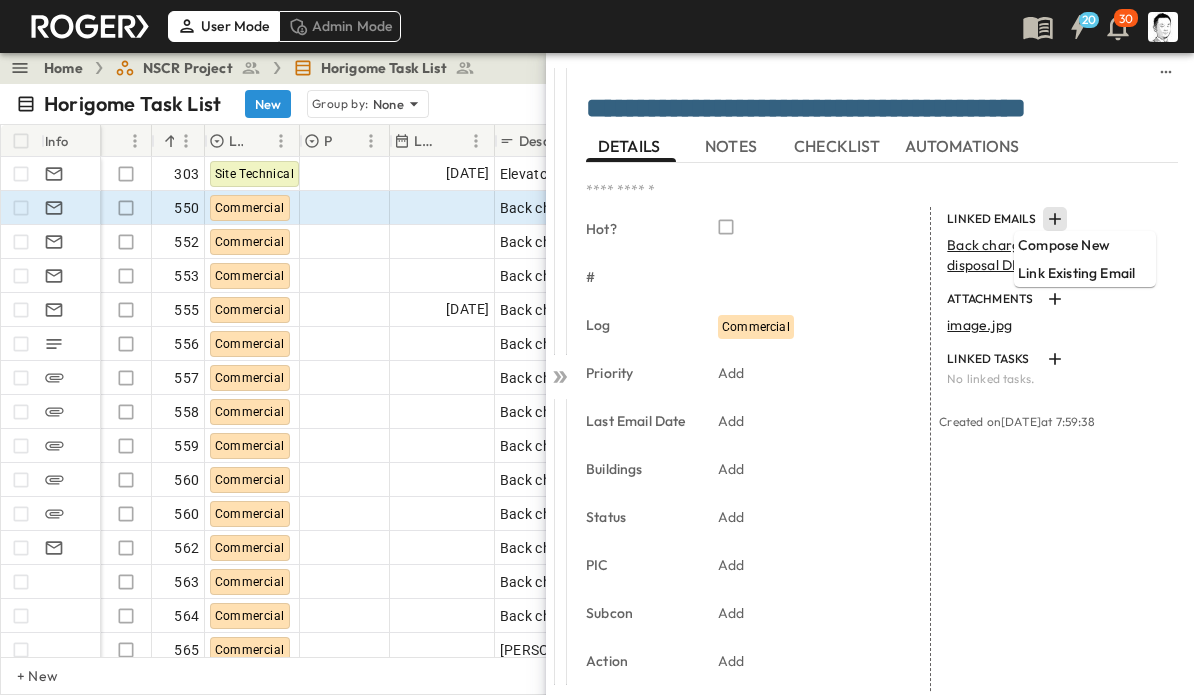 click on "Compose New" at bounding box center [1085, 245] 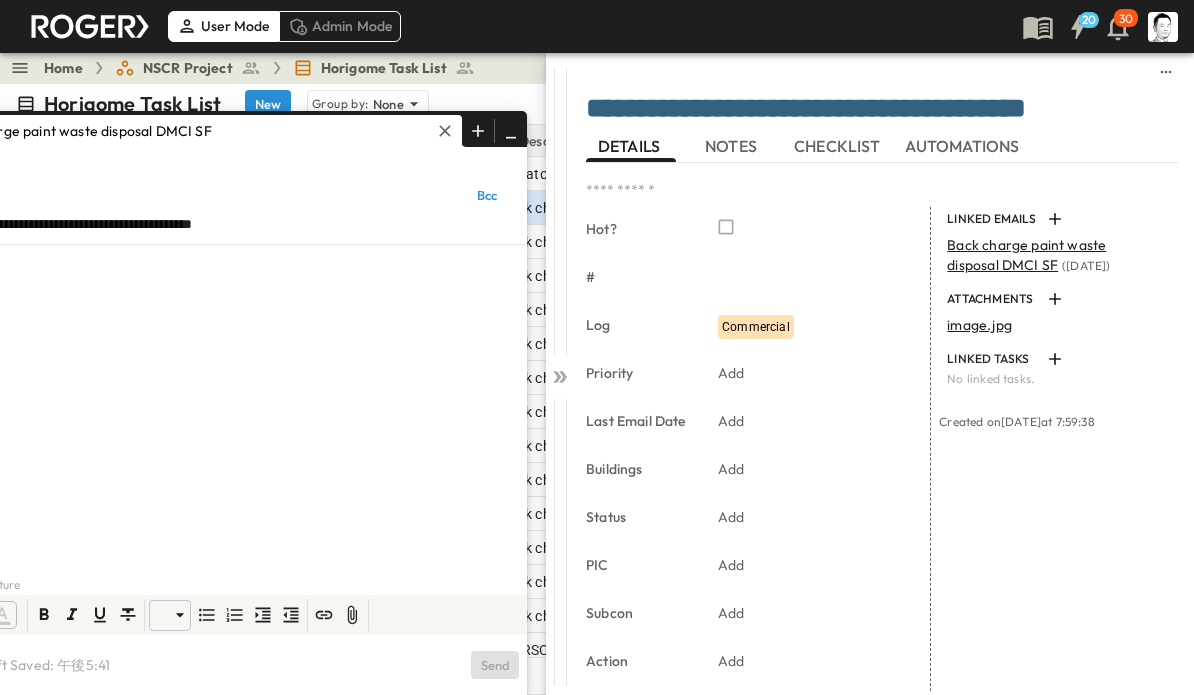 click 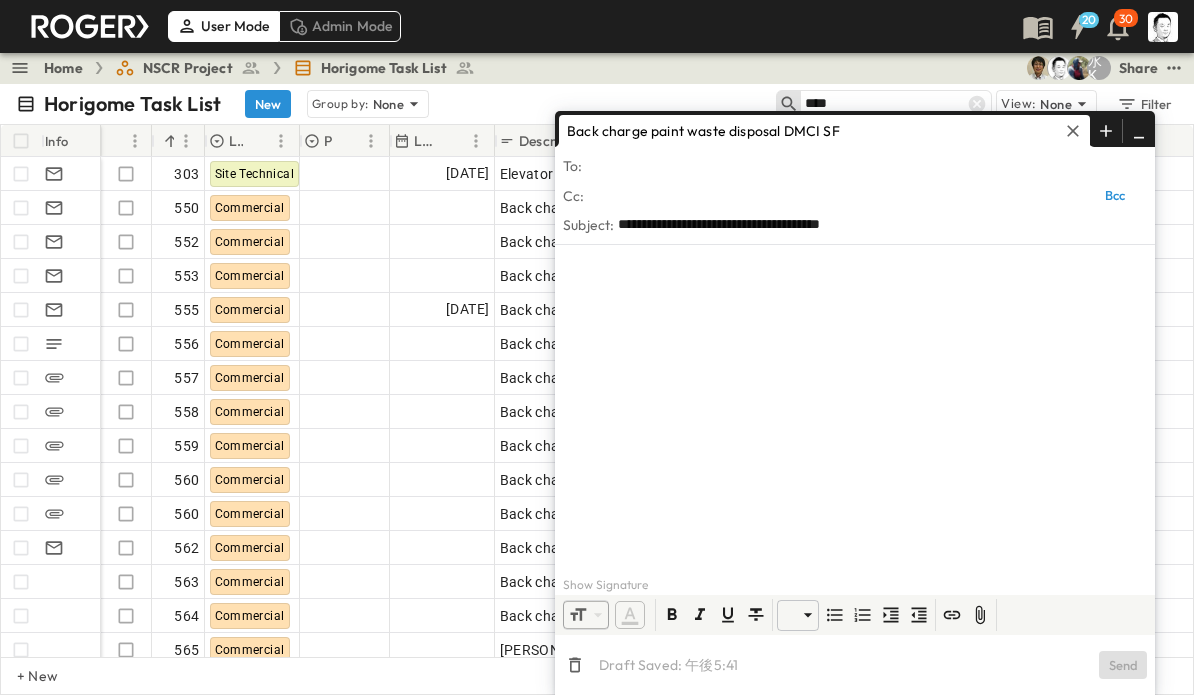 click 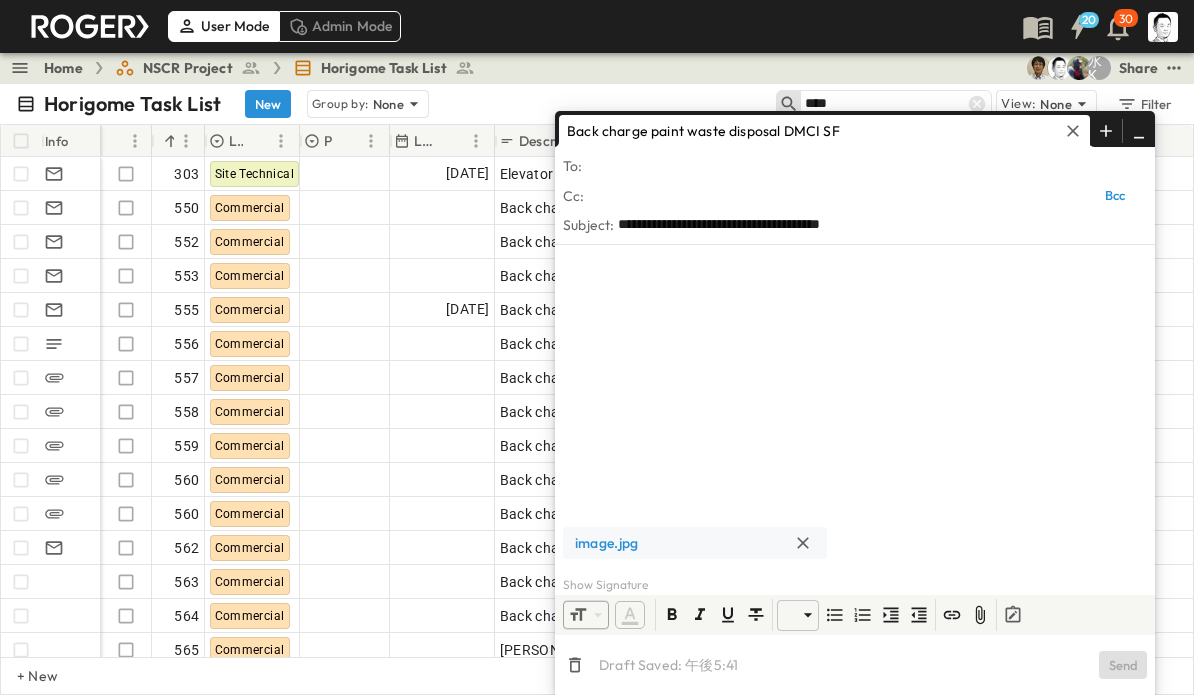 click at bounding box center [867, 165] 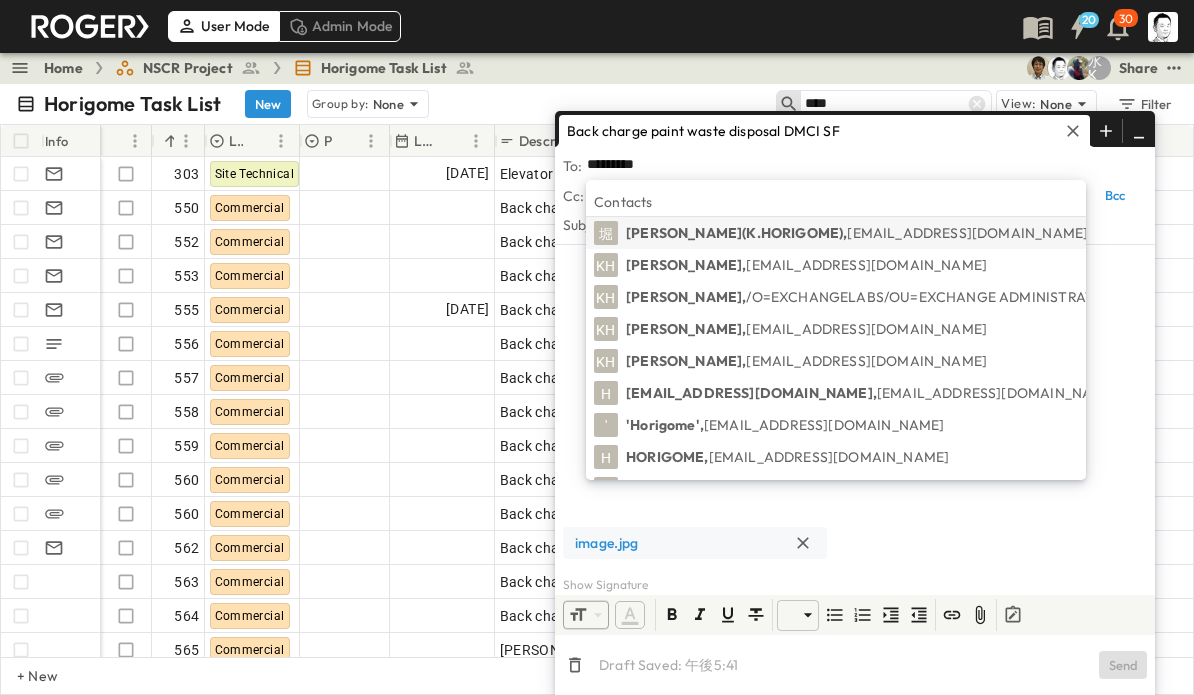 type on "********" 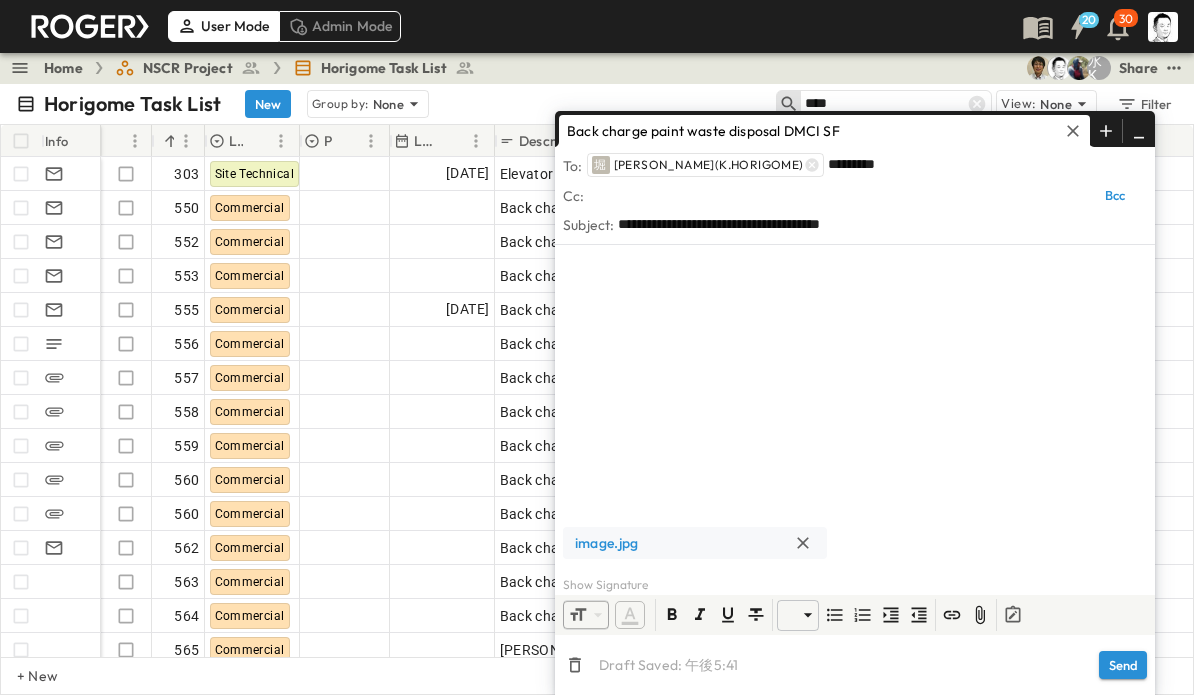 type 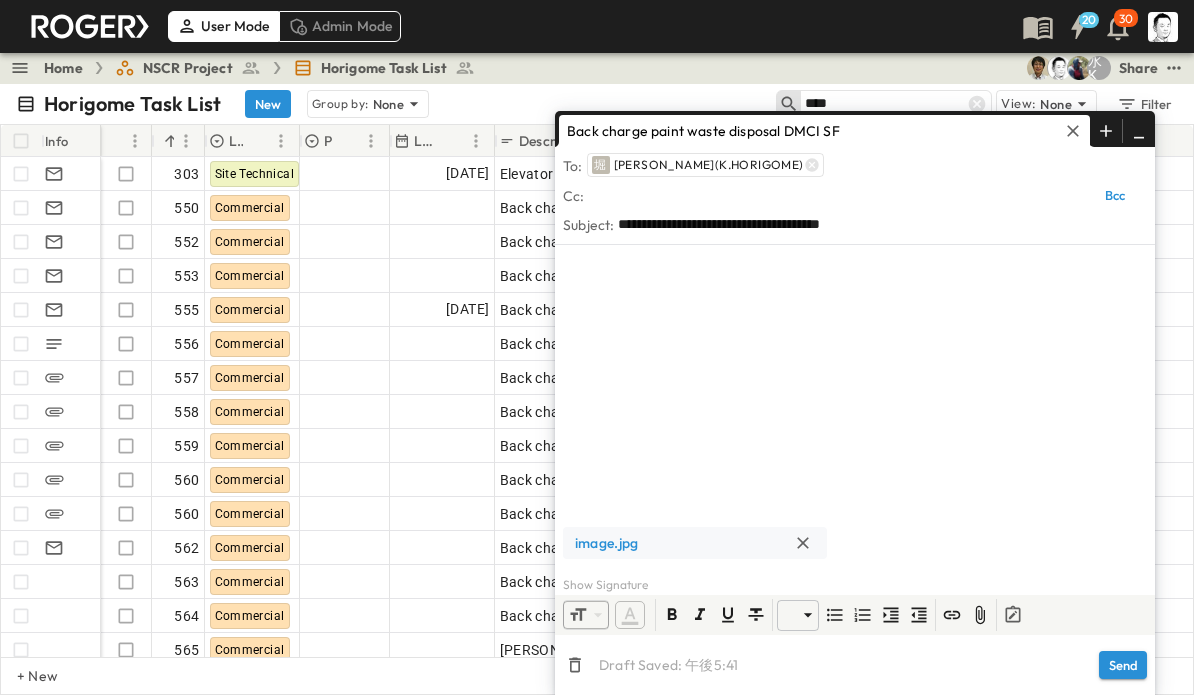 click on "Send" at bounding box center [1123, 665] 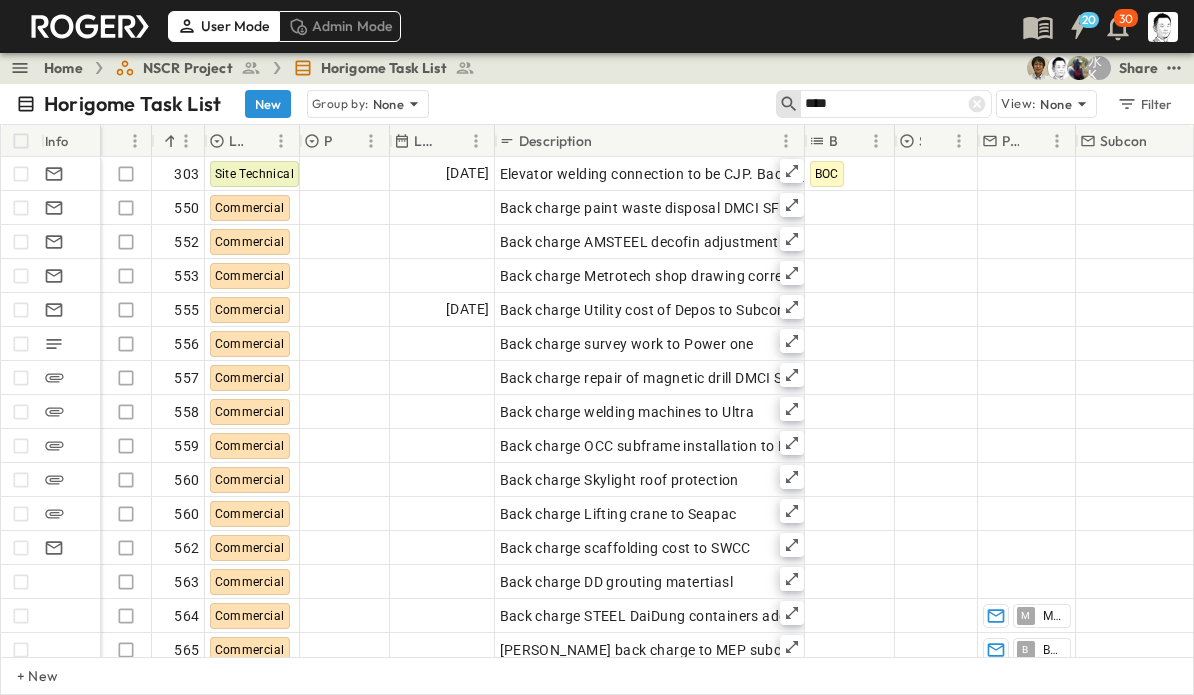 click 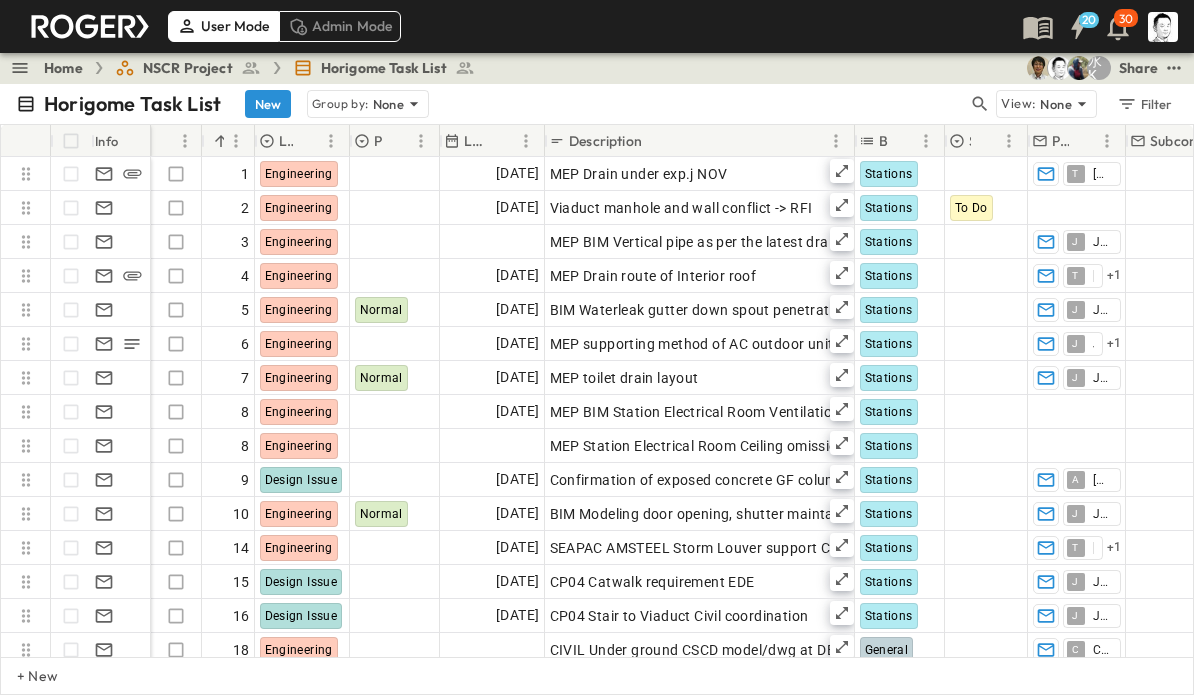 click at bounding box center (980, 104) 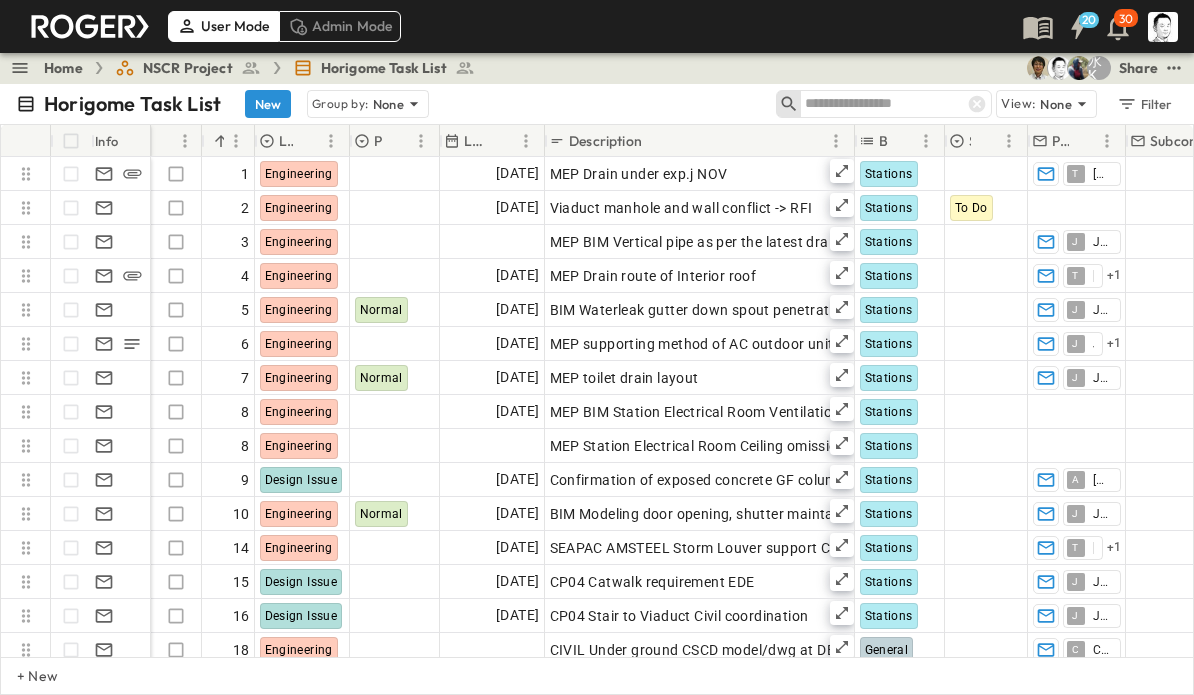 click at bounding box center [875, 103] 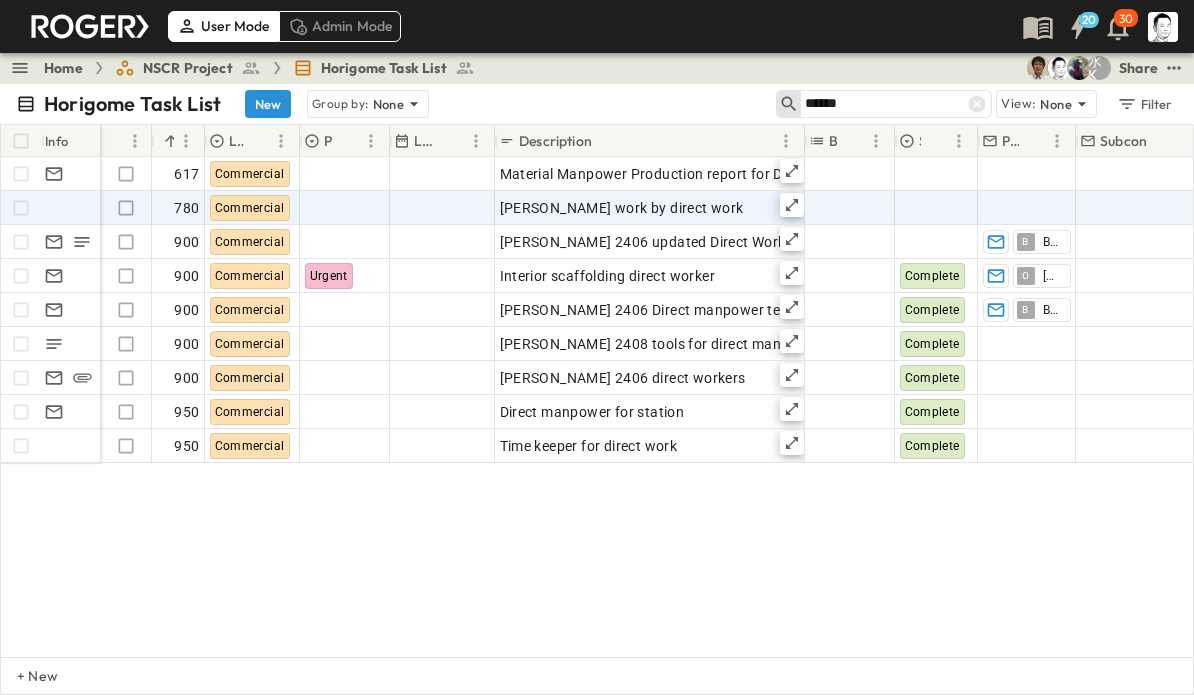 type on "******" 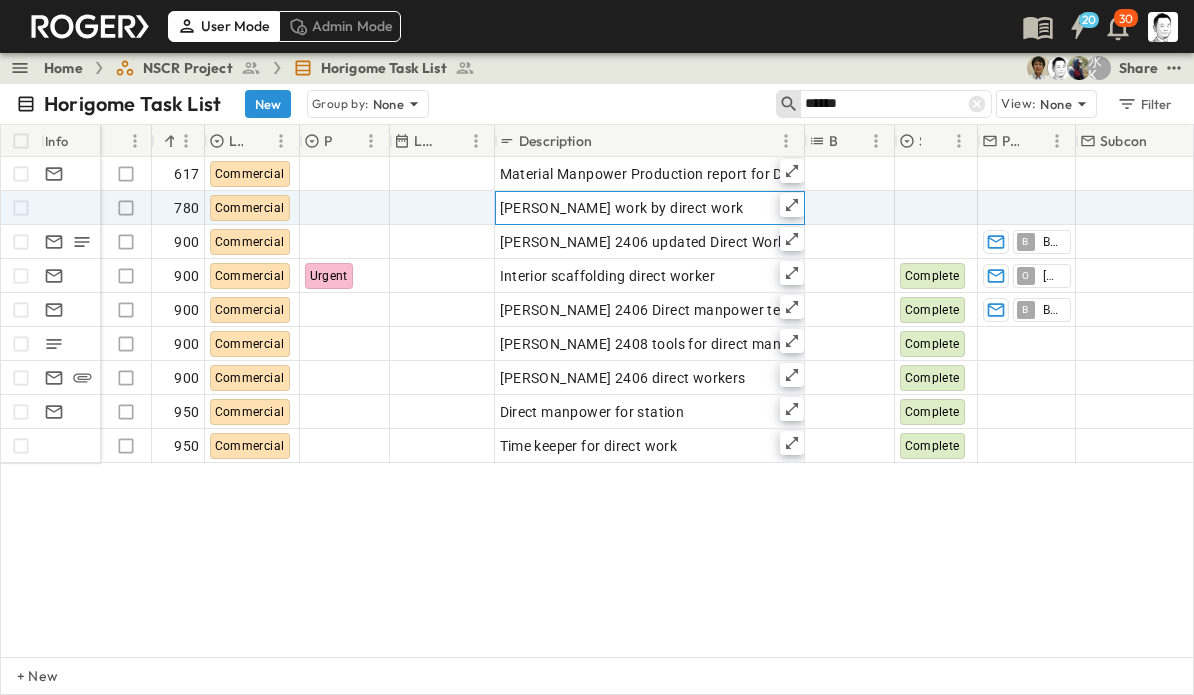 click 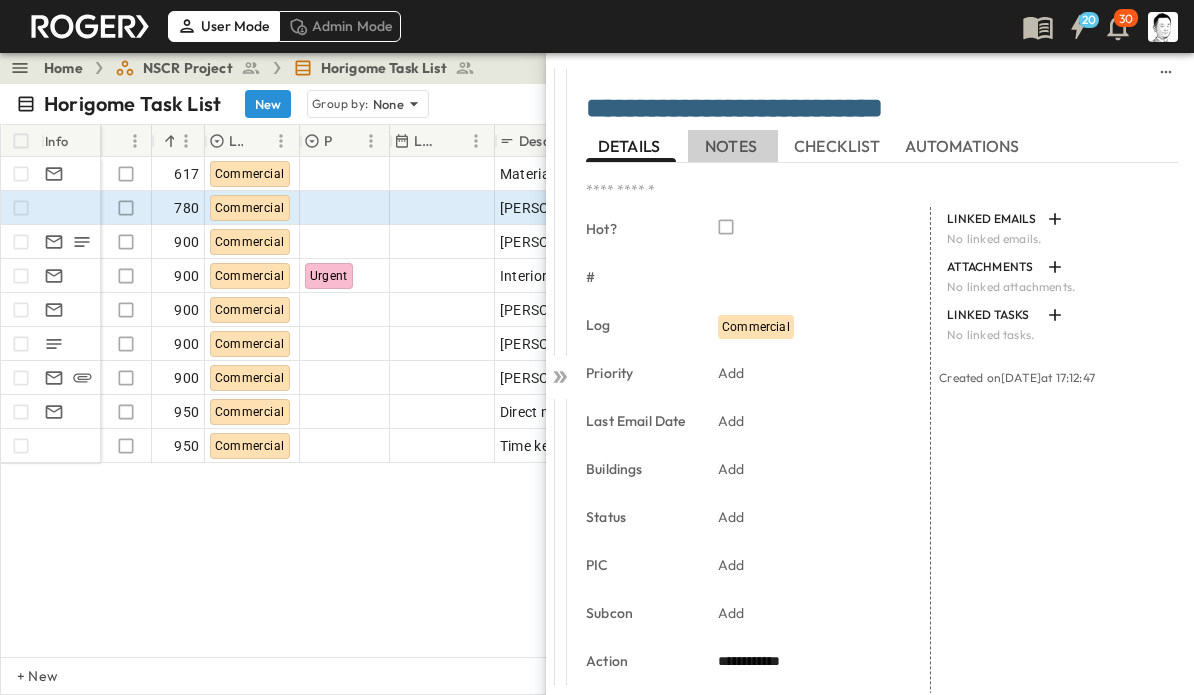 click on "NOTES" at bounding box center [733, 146] 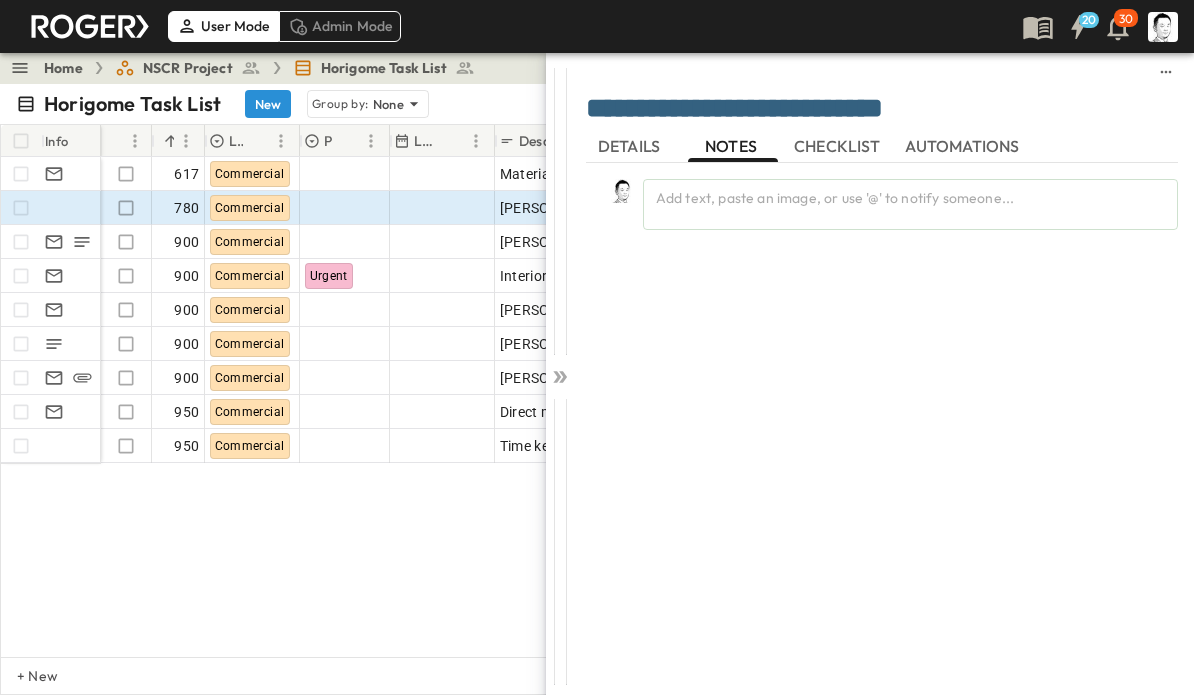 click on "DETAILS" at bounding box center [631, 146] 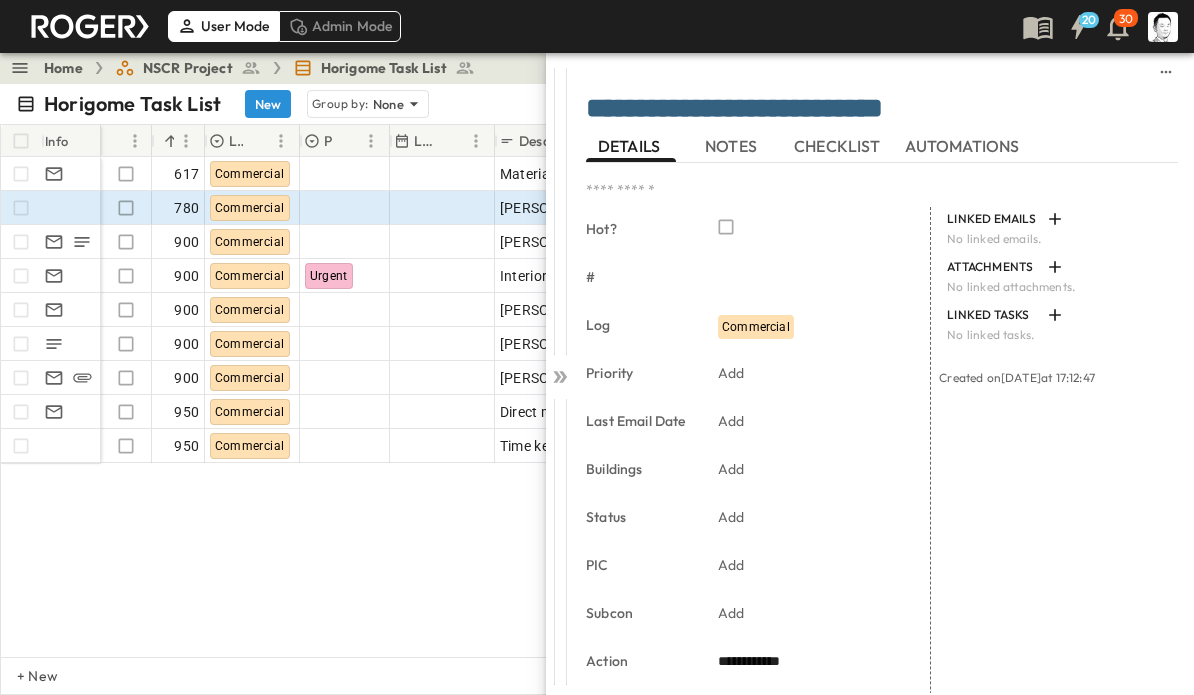 click at bounding box center [560, 372] 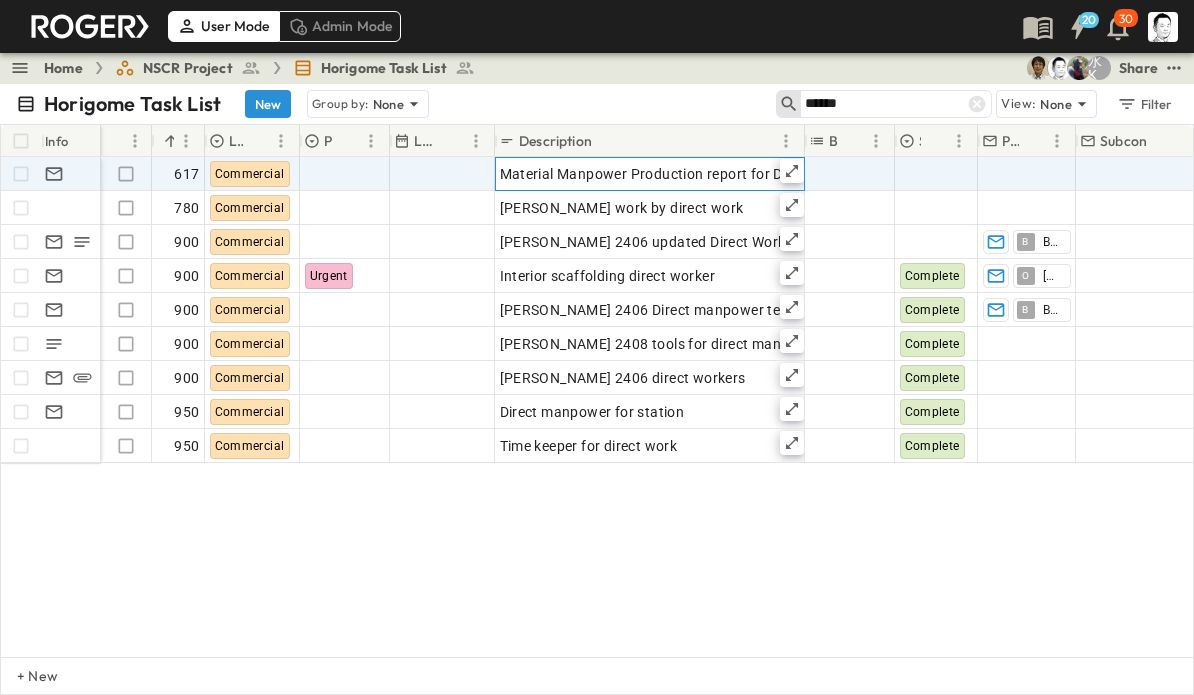 click on "Material Manpower Production report for Direct work" at bounding box center (674, 174) 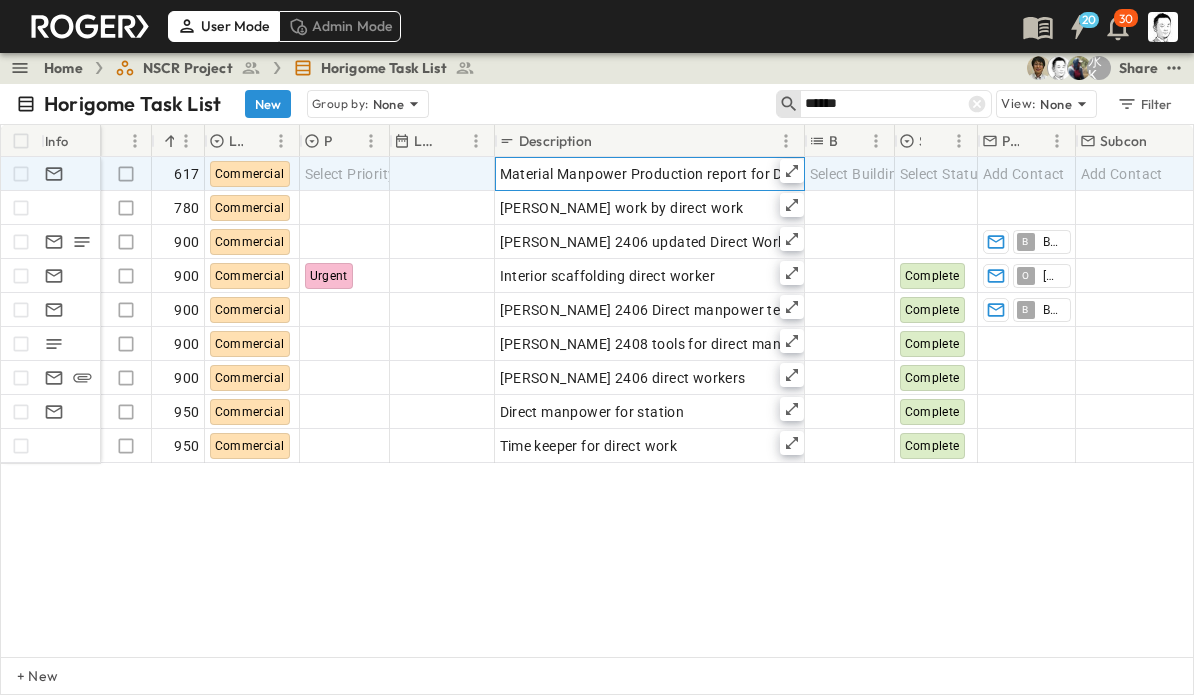 click 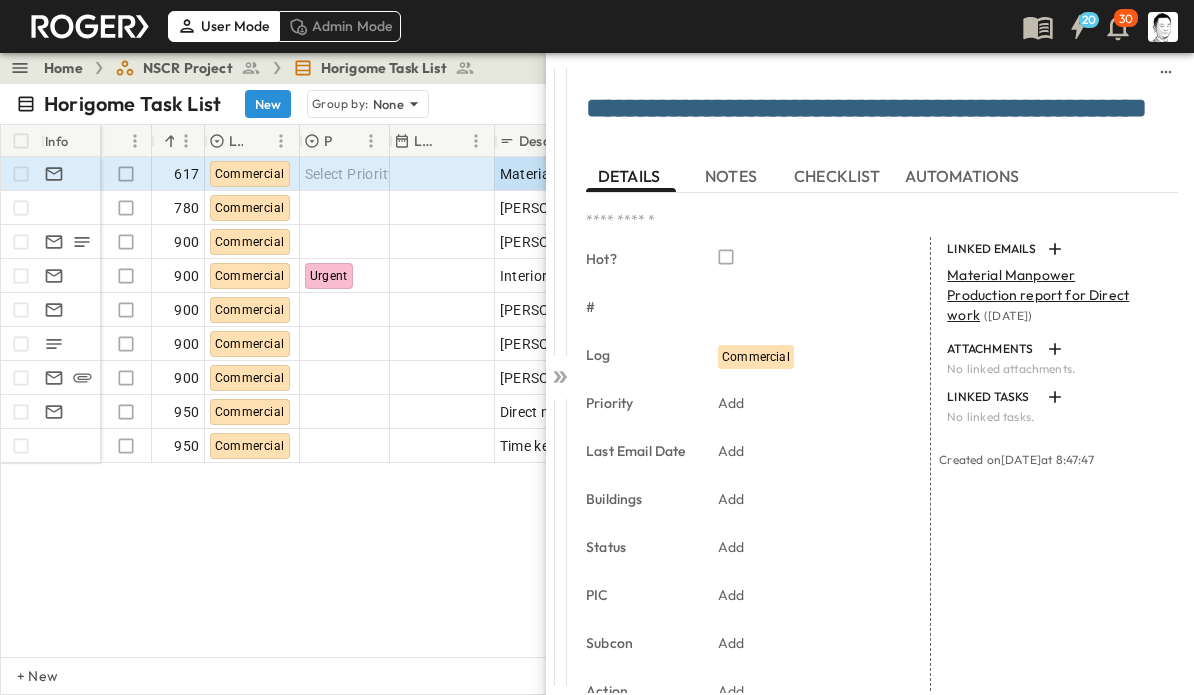 click on "NOTES" at bounding box center (733, 176) 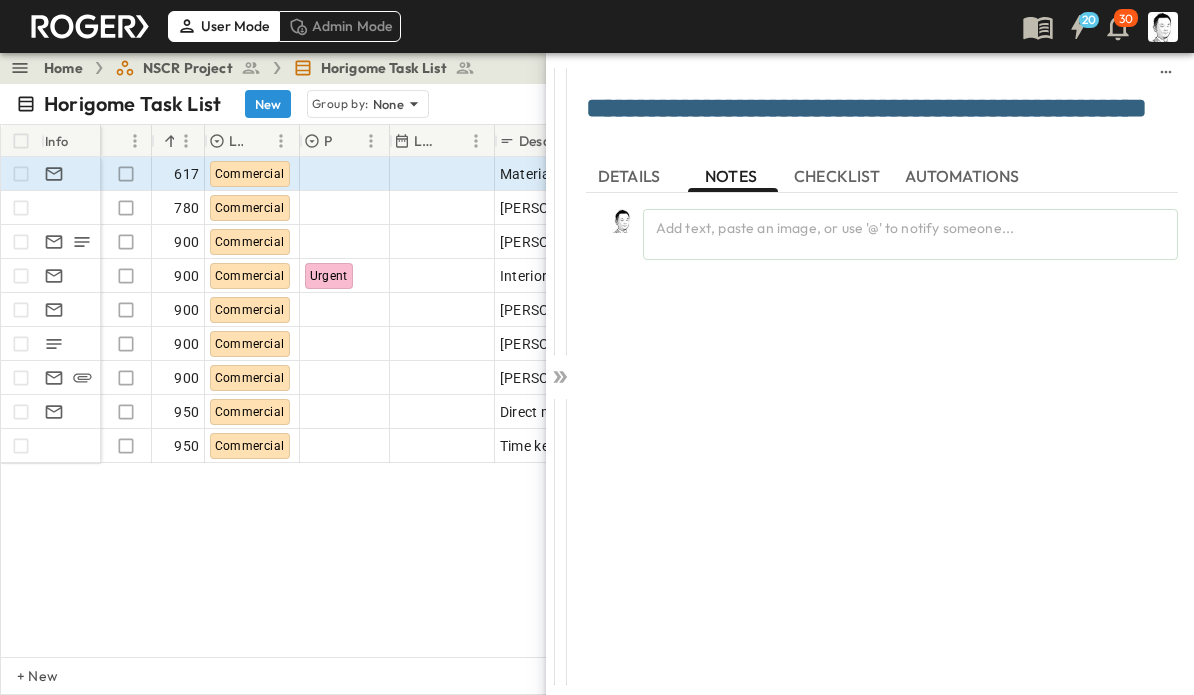 click on "DETAILS" at bounding box center [631, 176] 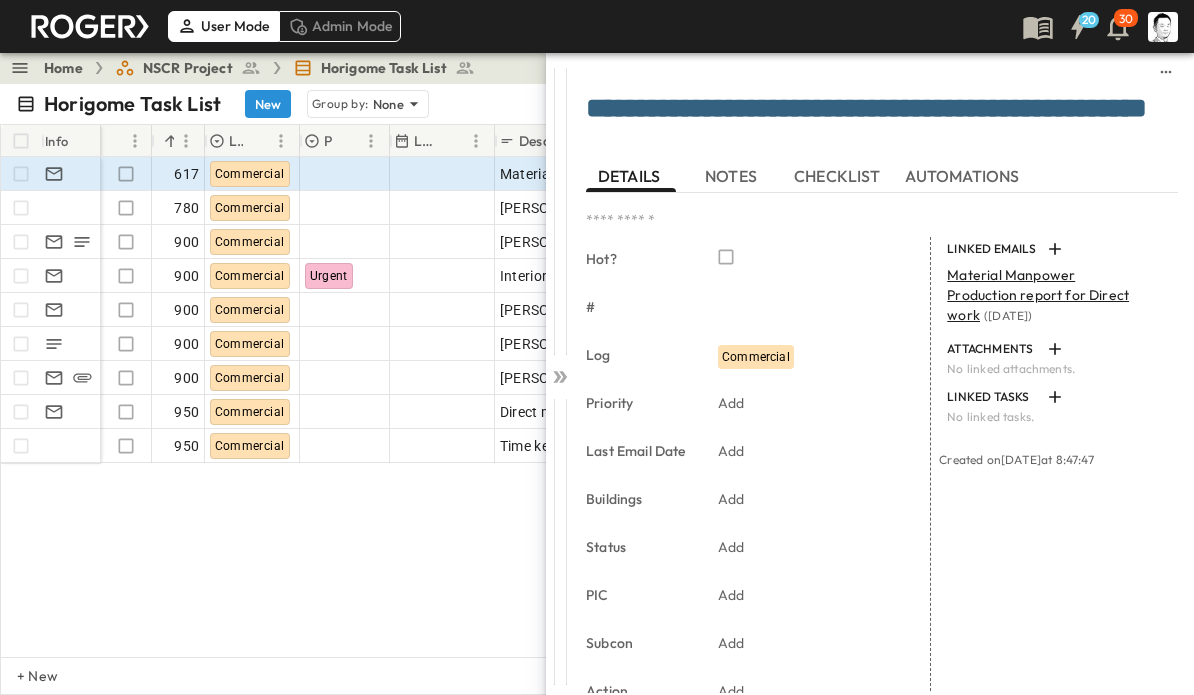 click at bounding box center [560, 372] 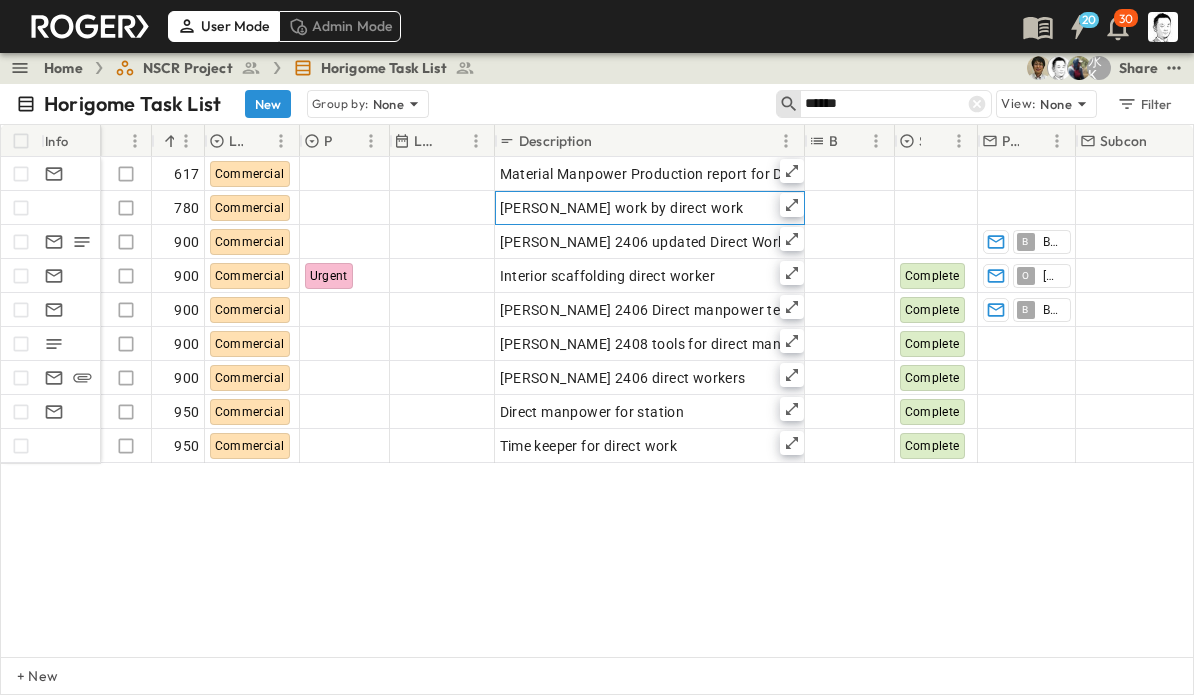 click on "[PERSON_NAME] work by direct work" at bounding box center [650, 208] 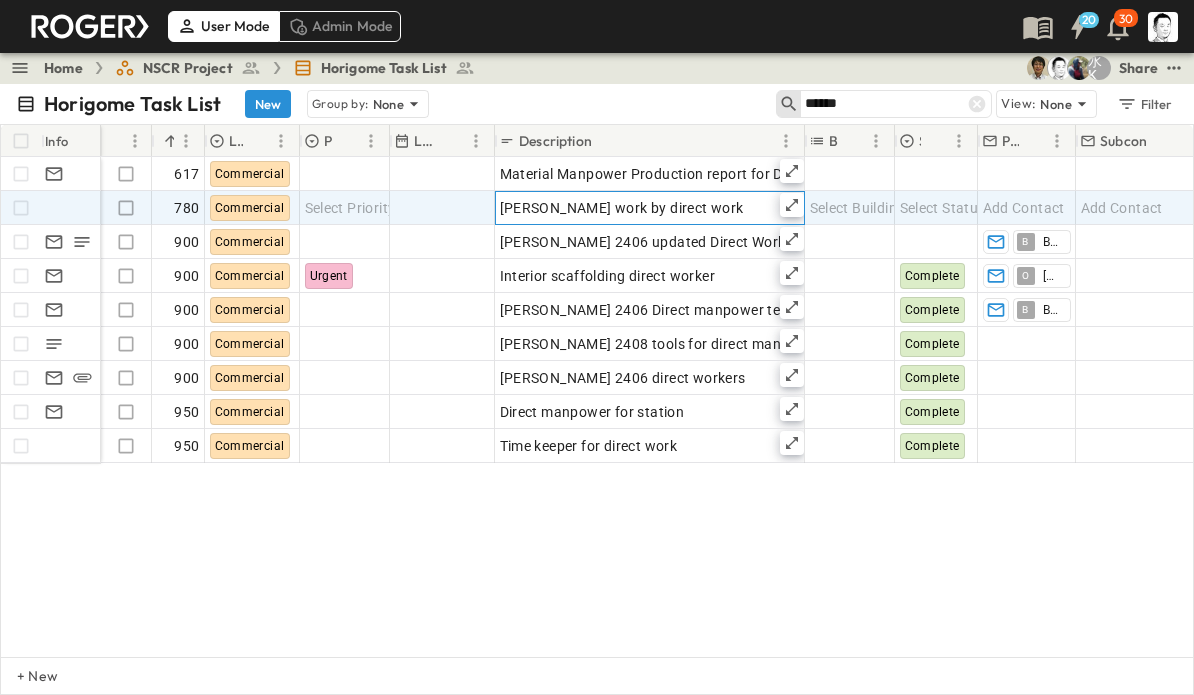 click 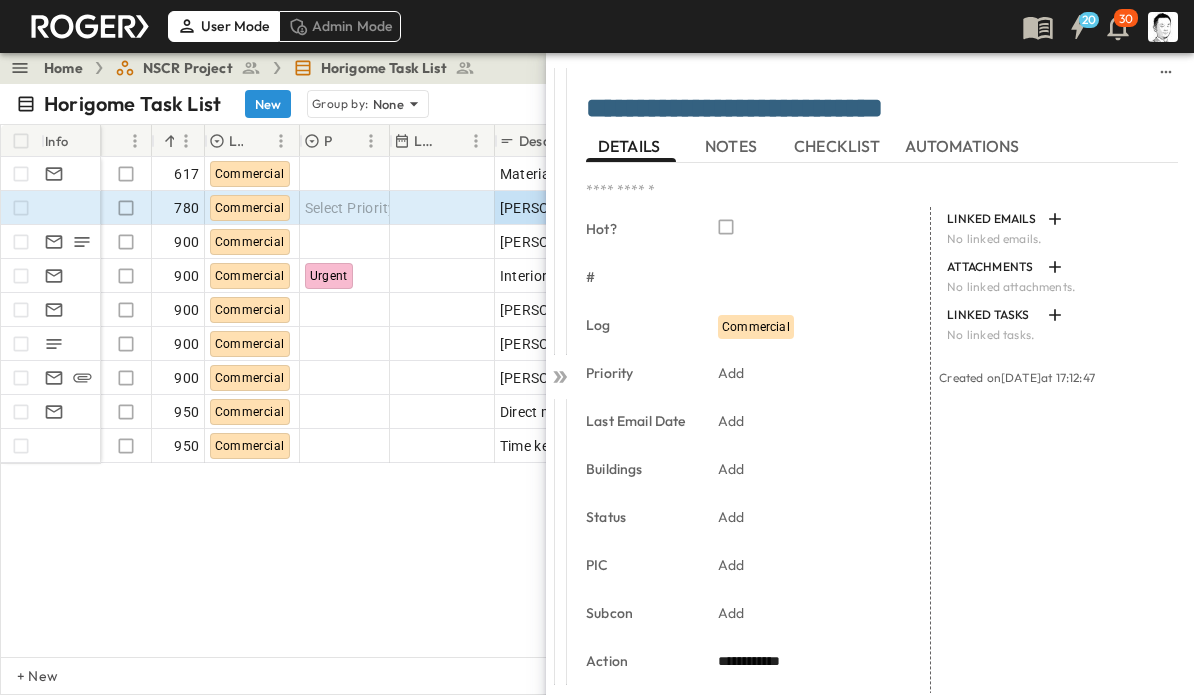 click on "NOTES" at bounding box center [733, 146] 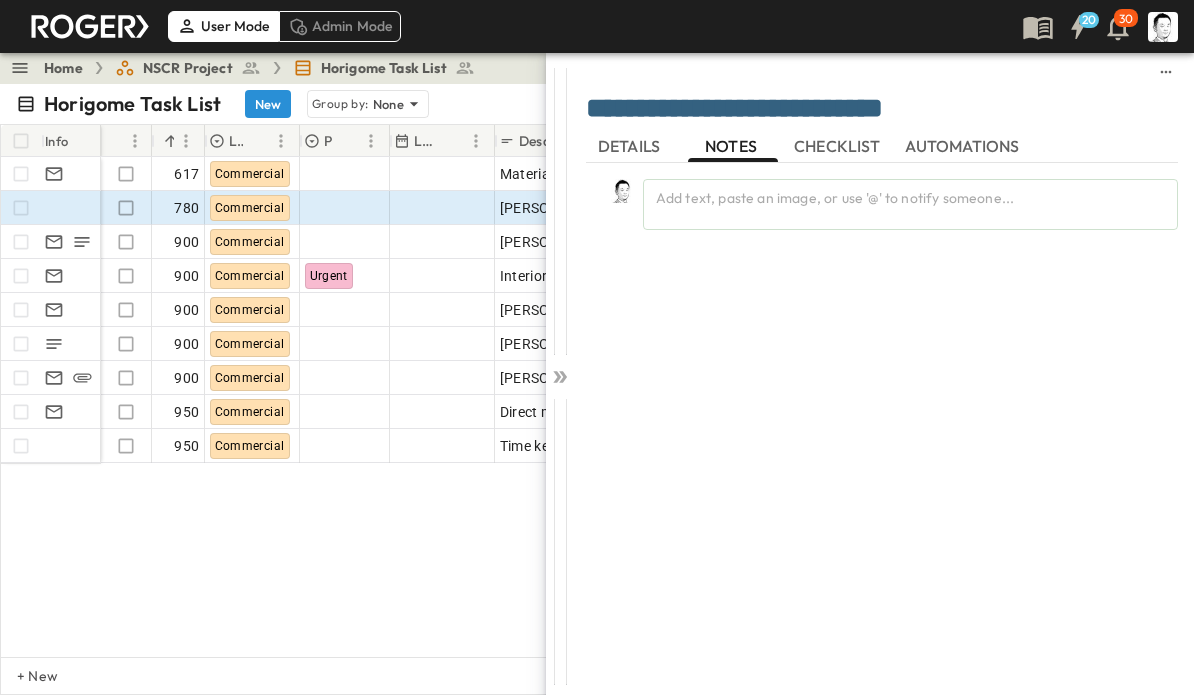 click 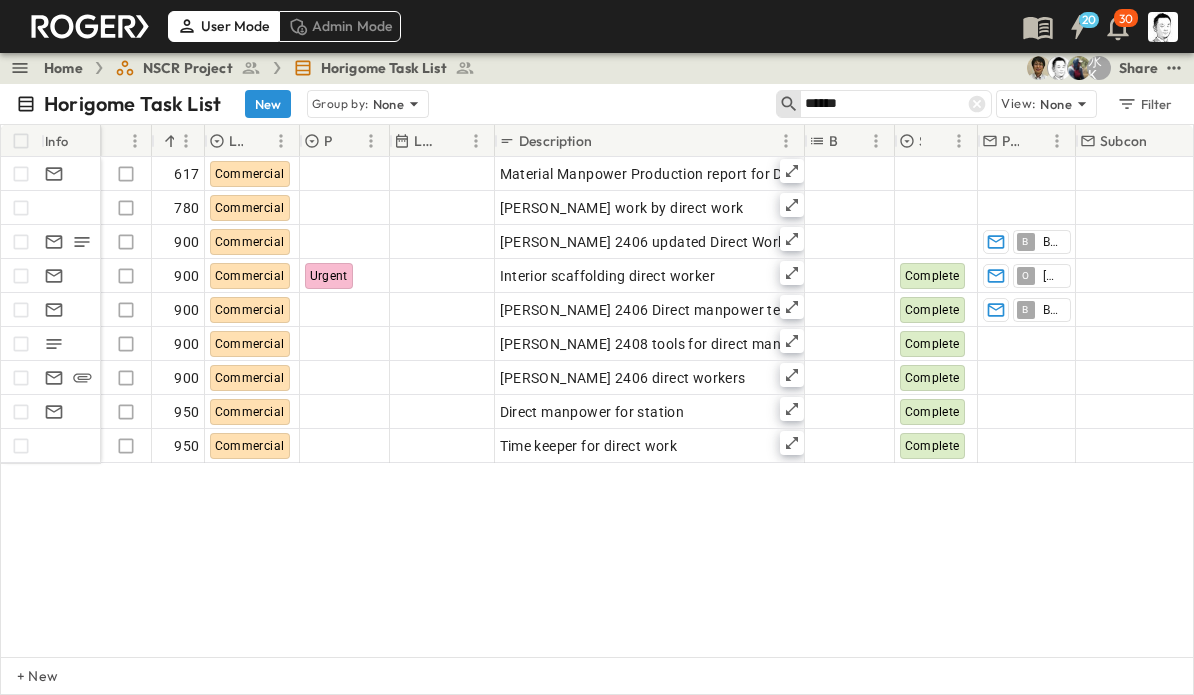 click 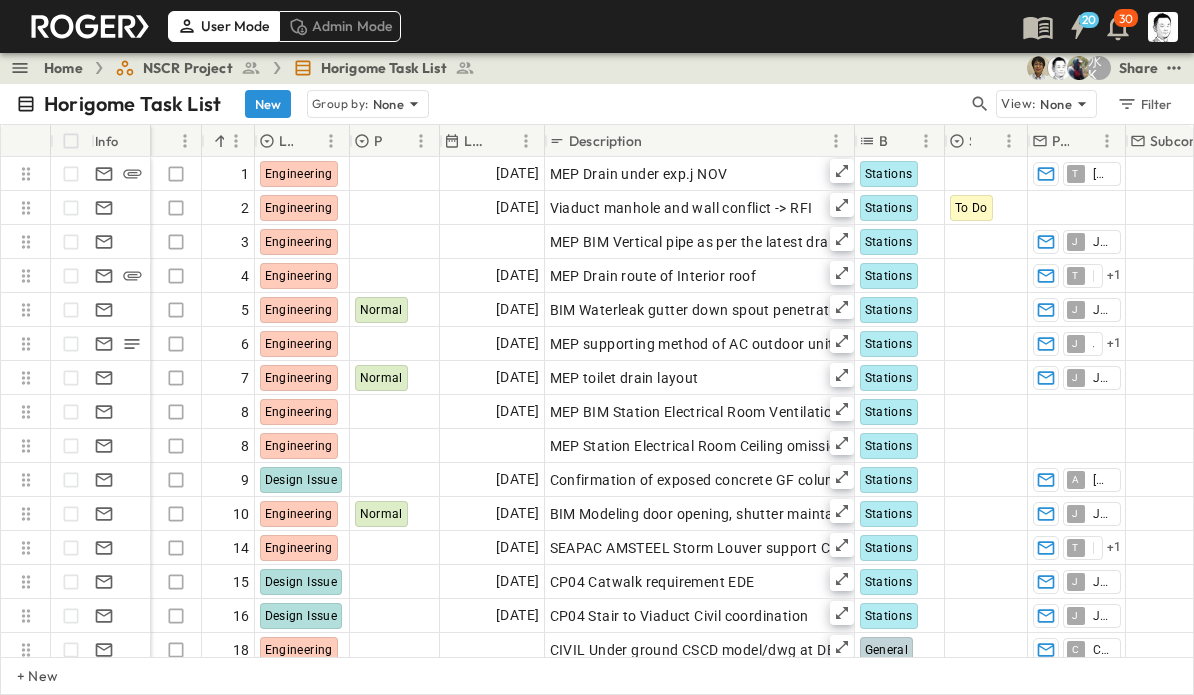 click 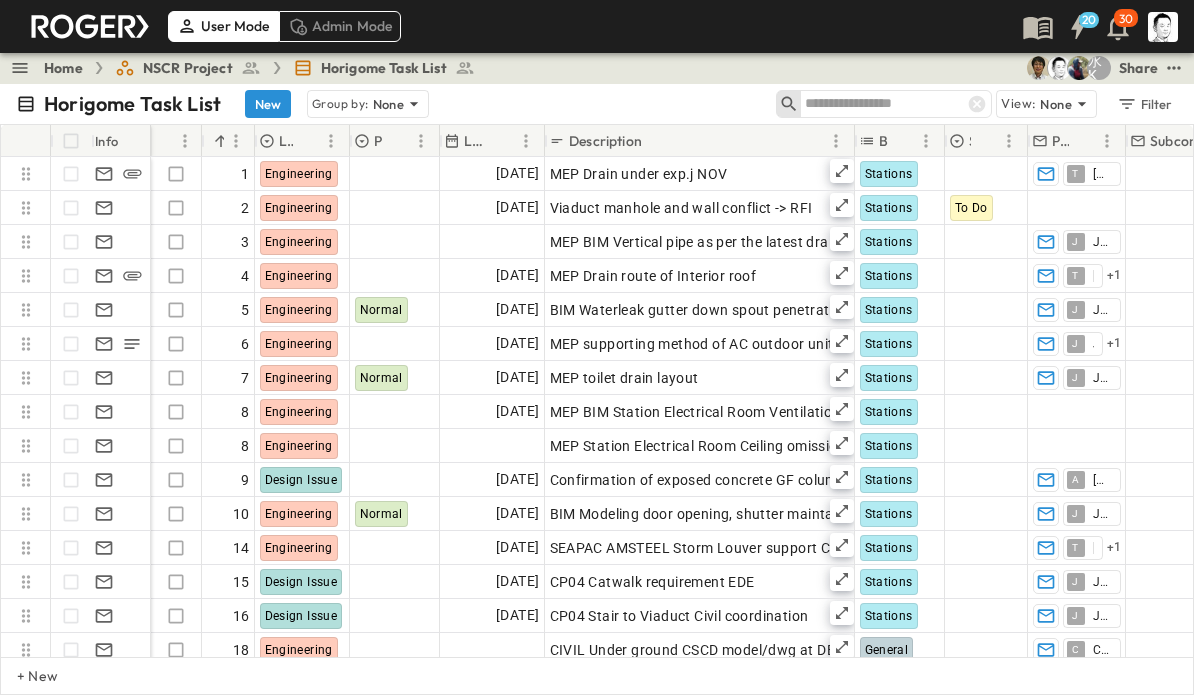 click at bounding box center (875, 103) 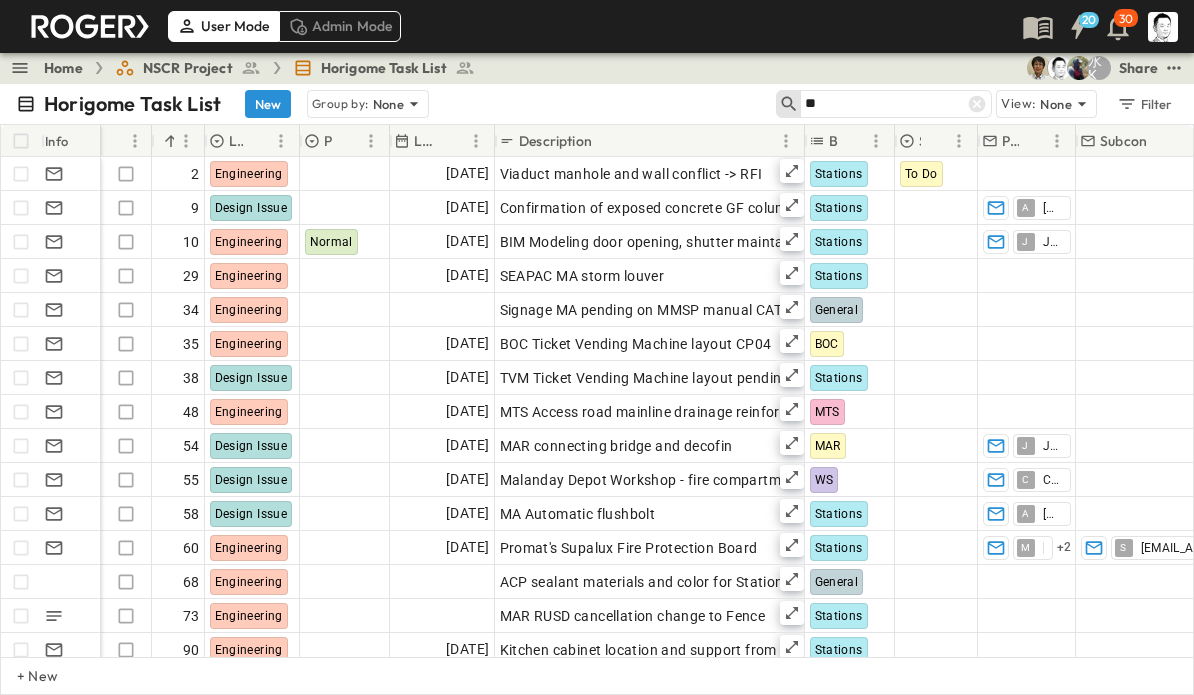 type on "*" 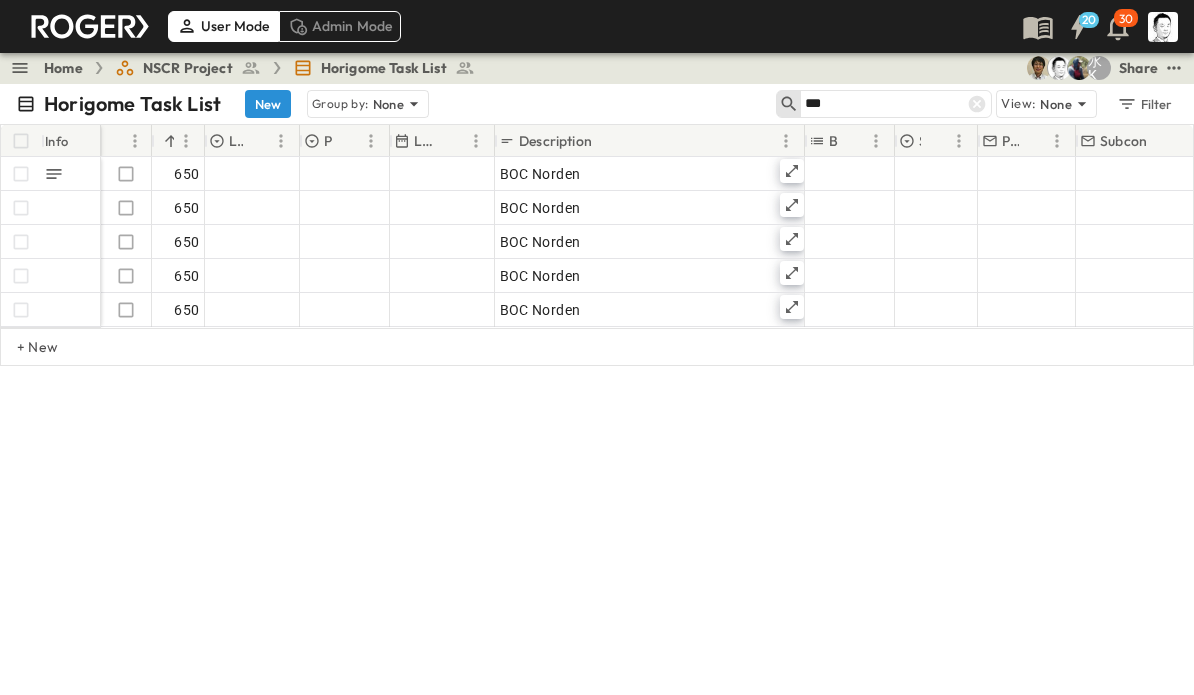 type on "***" 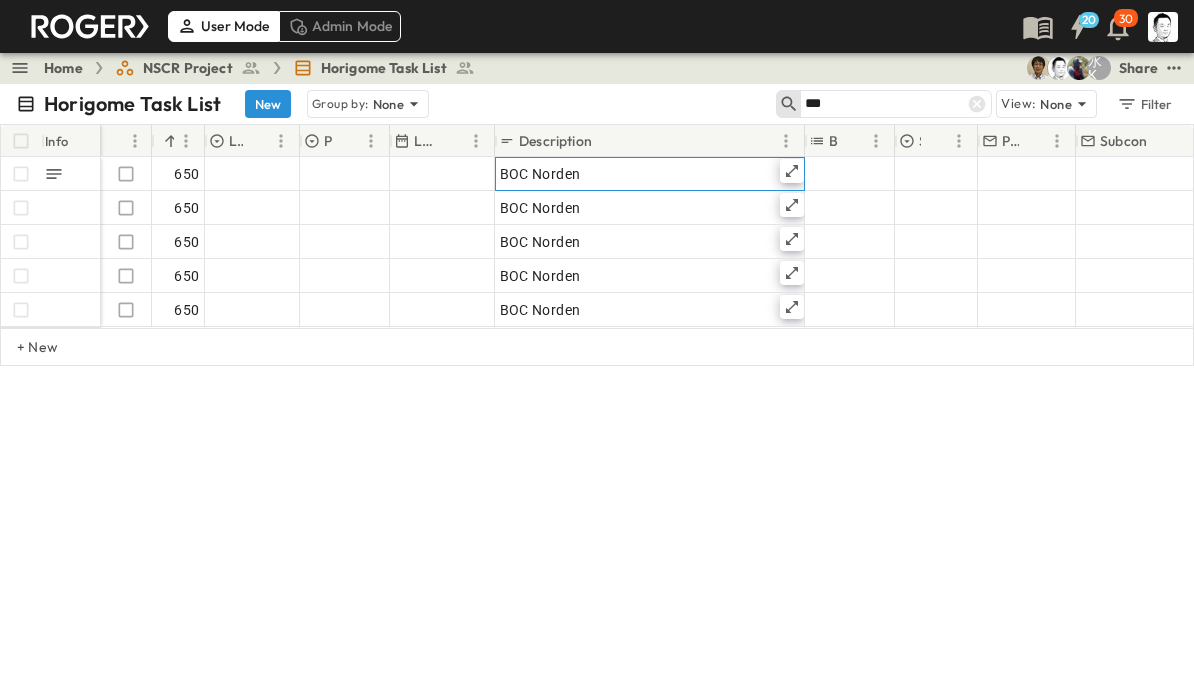 click on "BOC Norden" at bounding box center (650, 174) 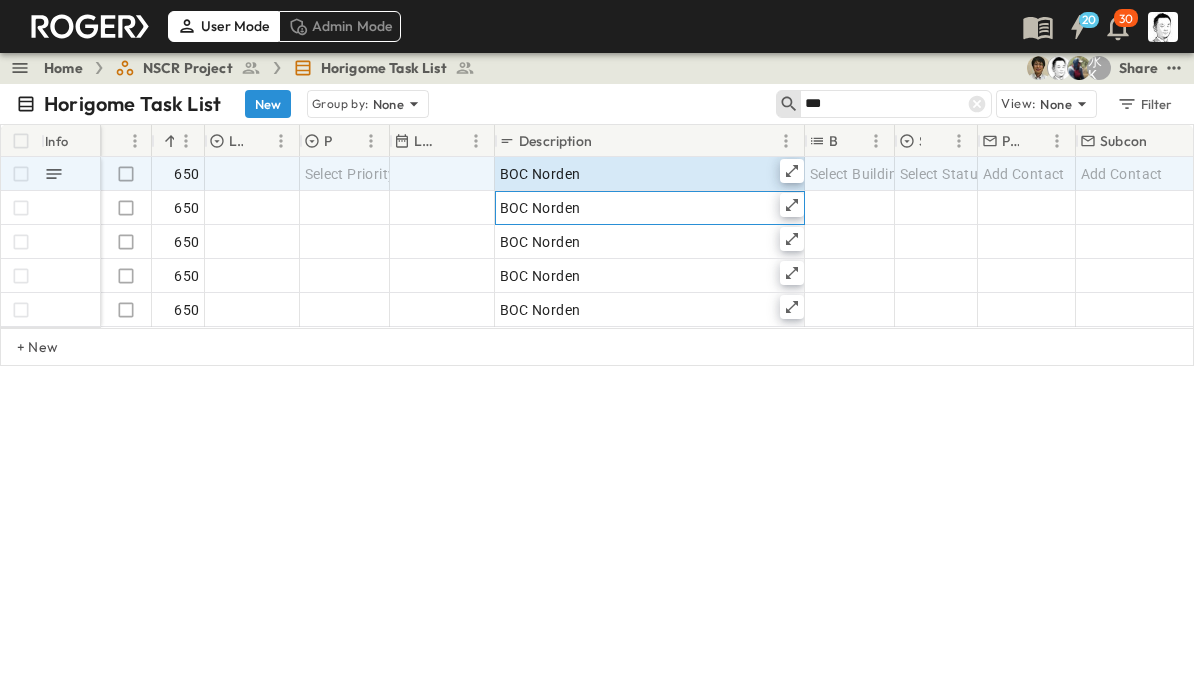 click on "BOC Norden" at bounding box center (650, 208) 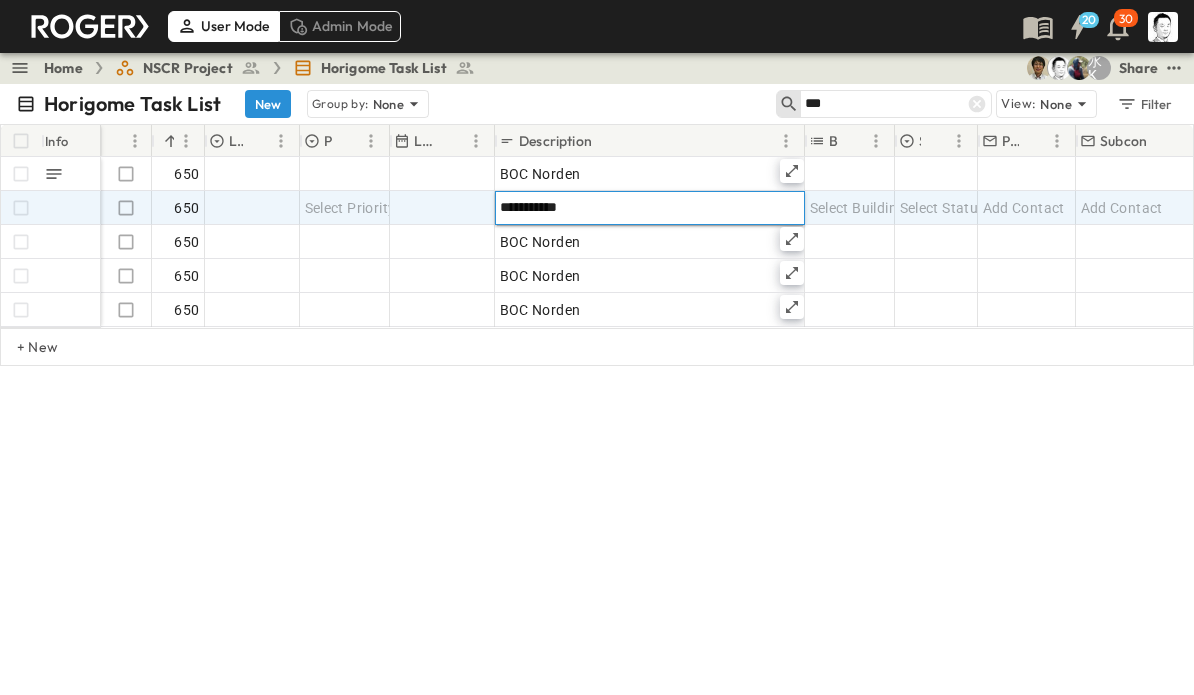 click on "**********" at bounding box center (649, 207) 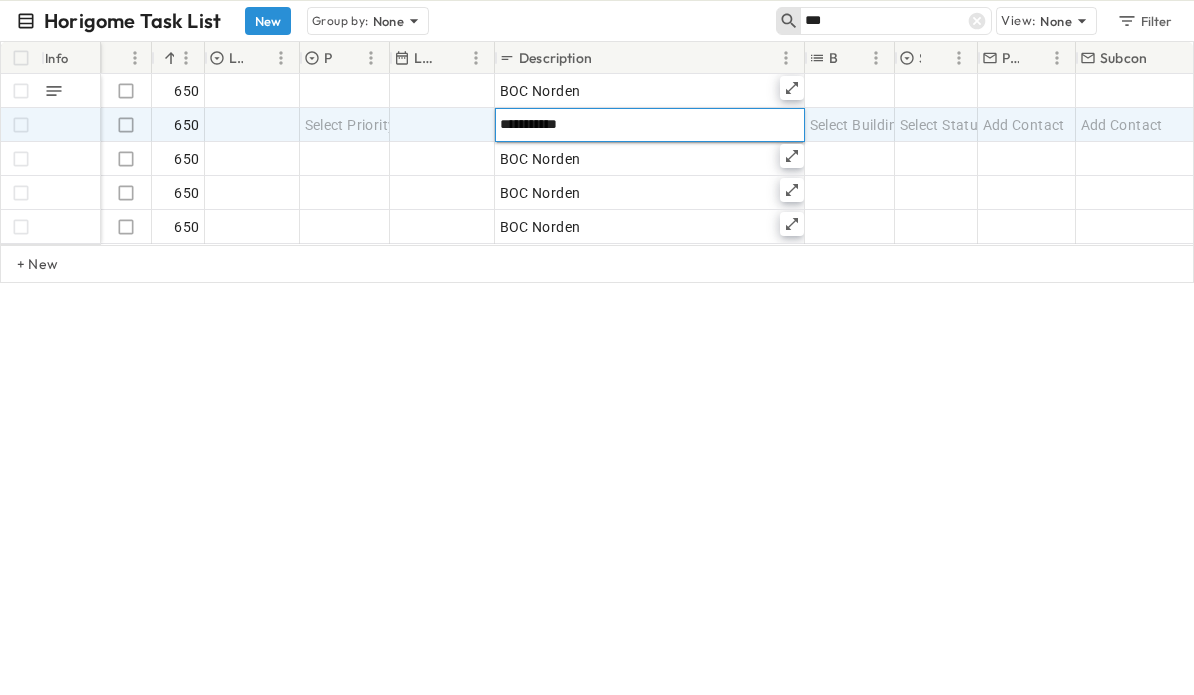 type on "**********" 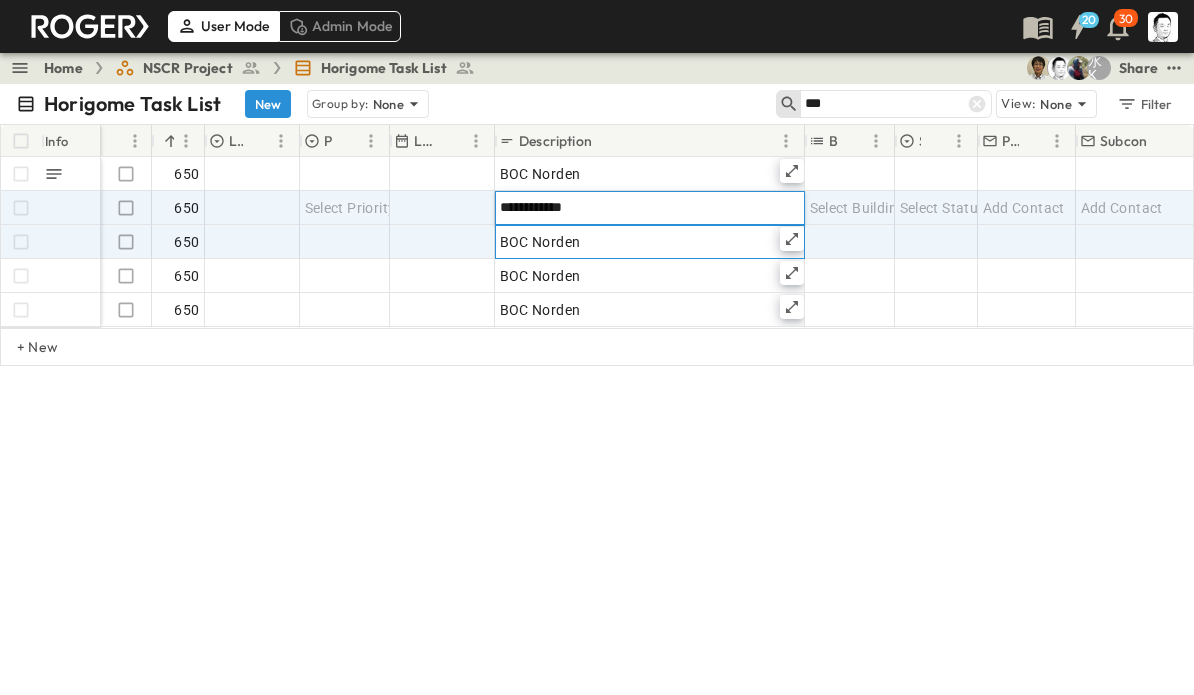 click on "BOC Norden" at bounding box center (650, 242) 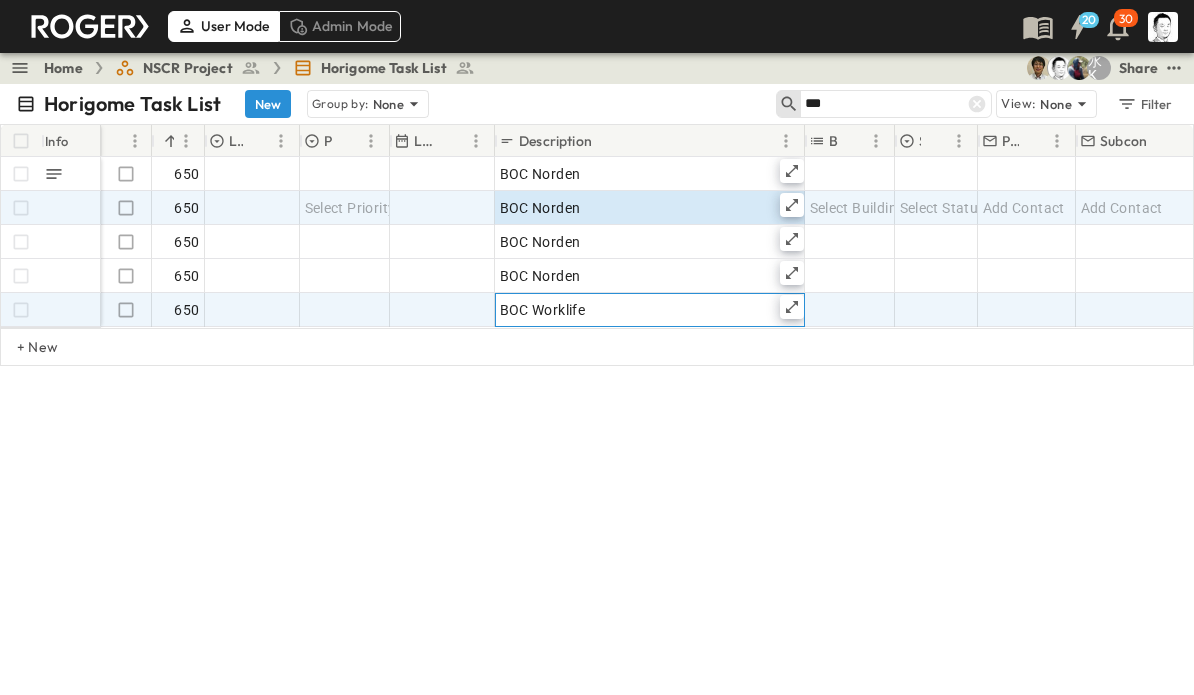click on "BOC Worklife" at bounding box center (650, 310) 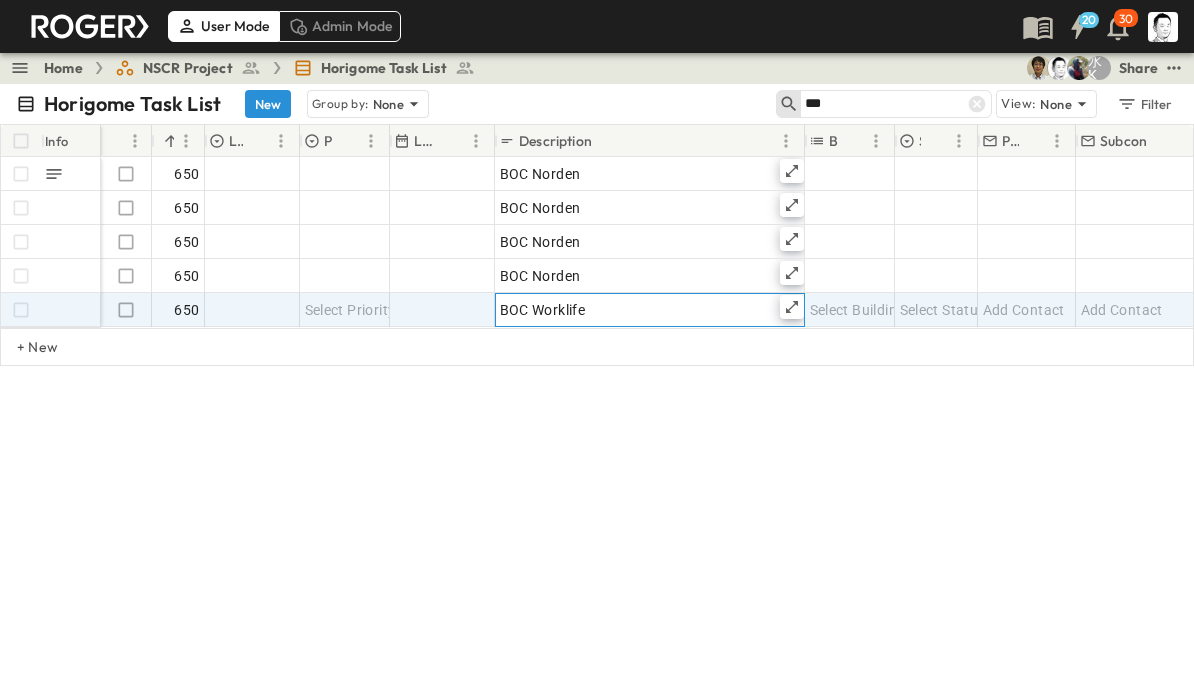 click 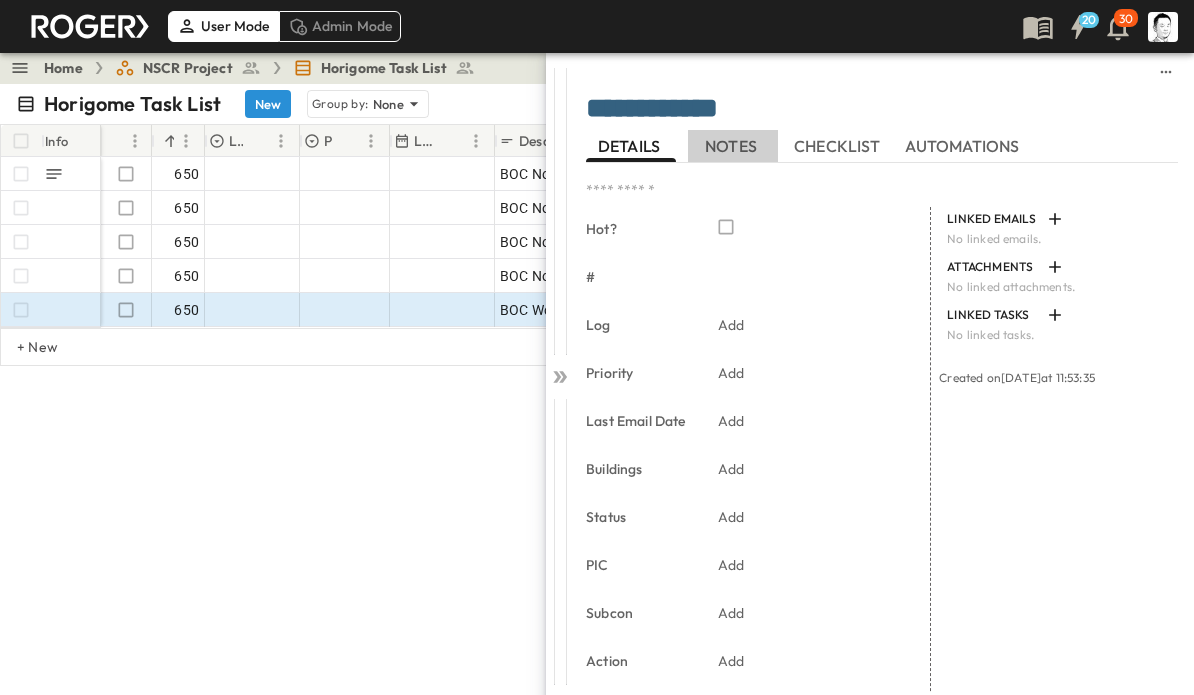 click on "NOTES" at bounding box center [733, 146] 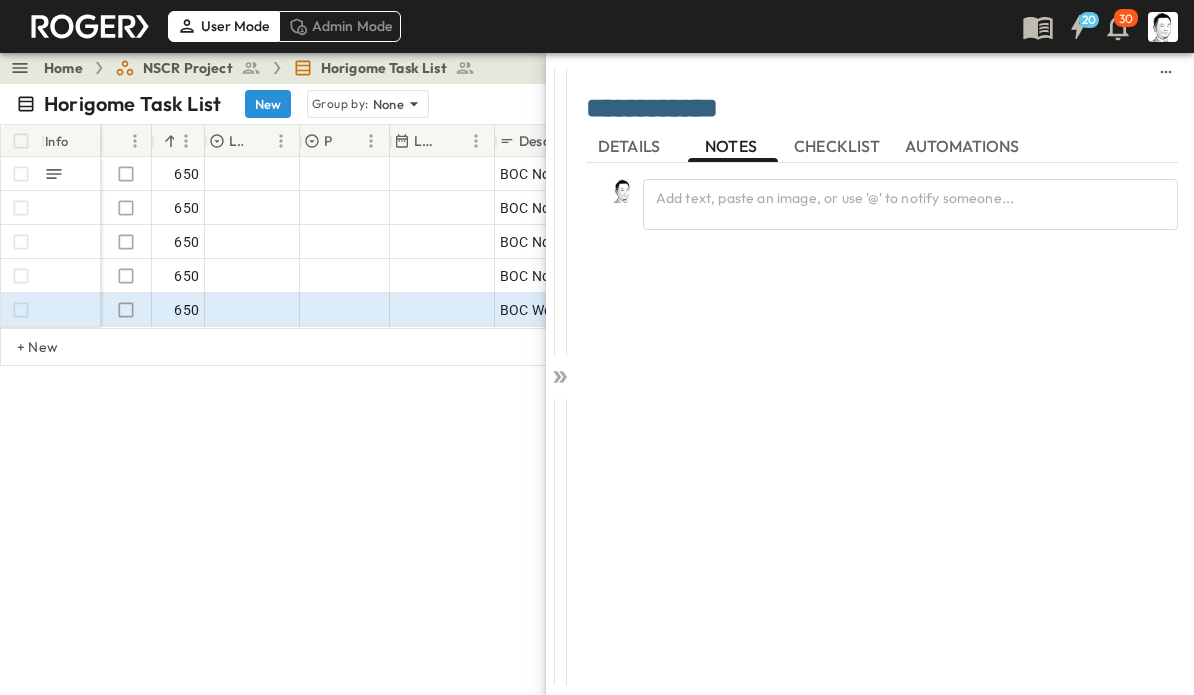 click on "Add text, paste an image, or use '@' to notify someone..." at bounding box center (910, 204) 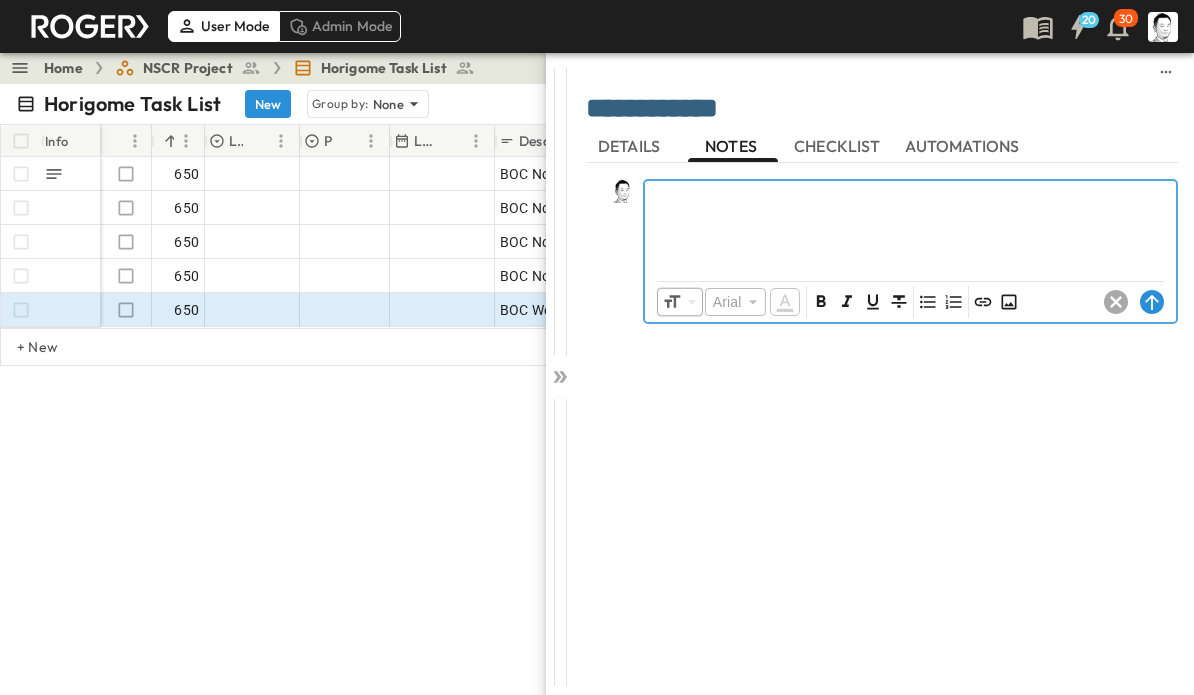 click 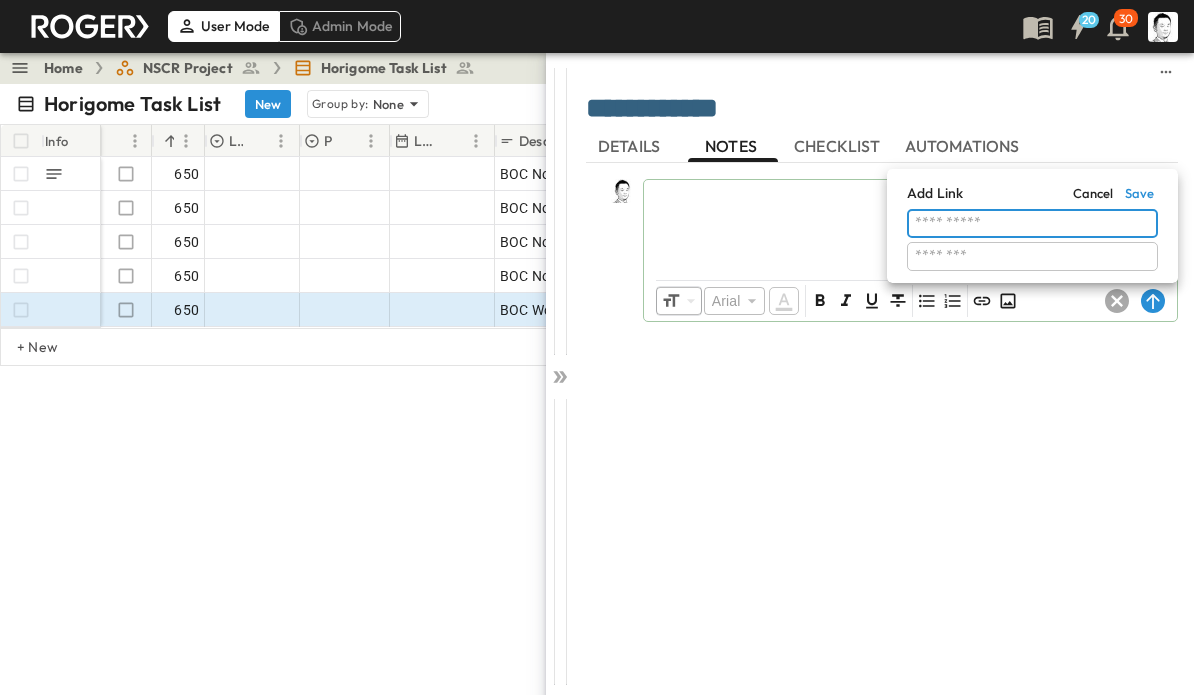 click at bounding box center [597, 347] 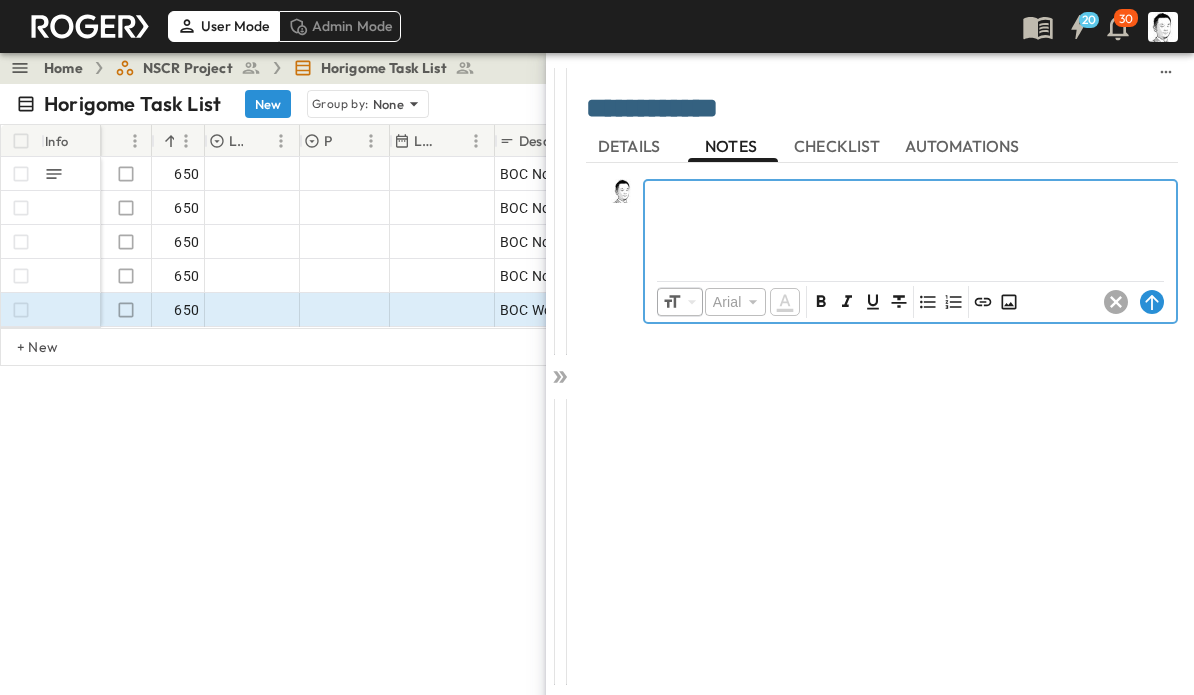 click 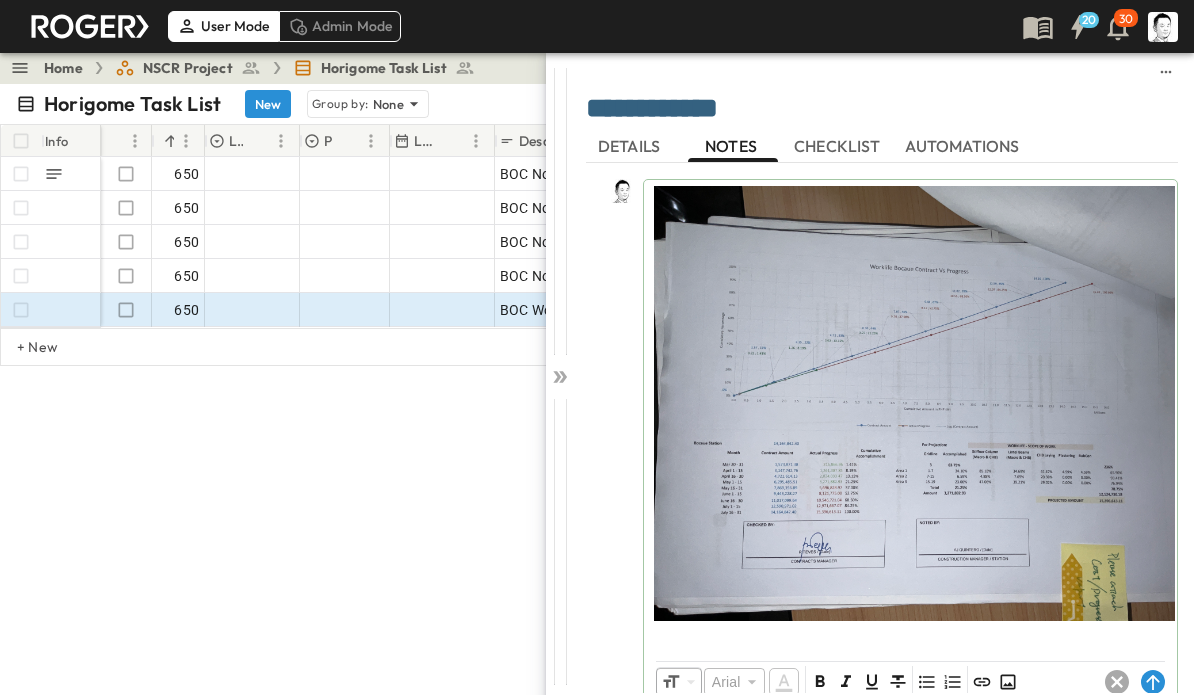 click 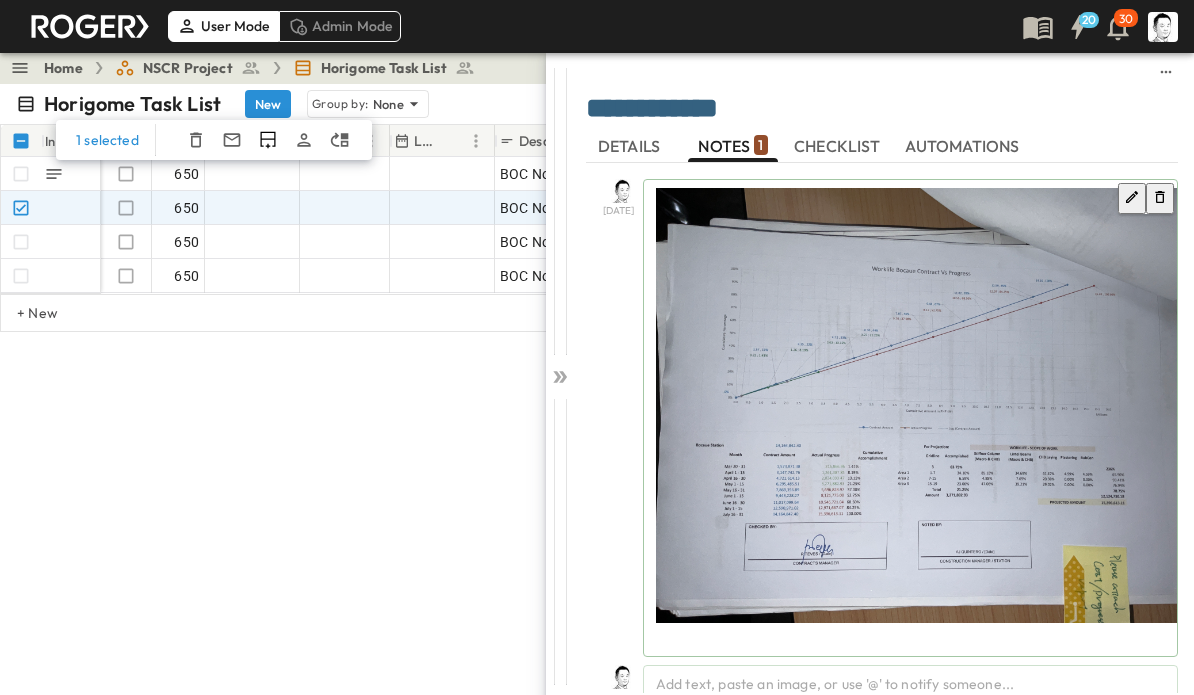 click at bounding box center (946, 405) 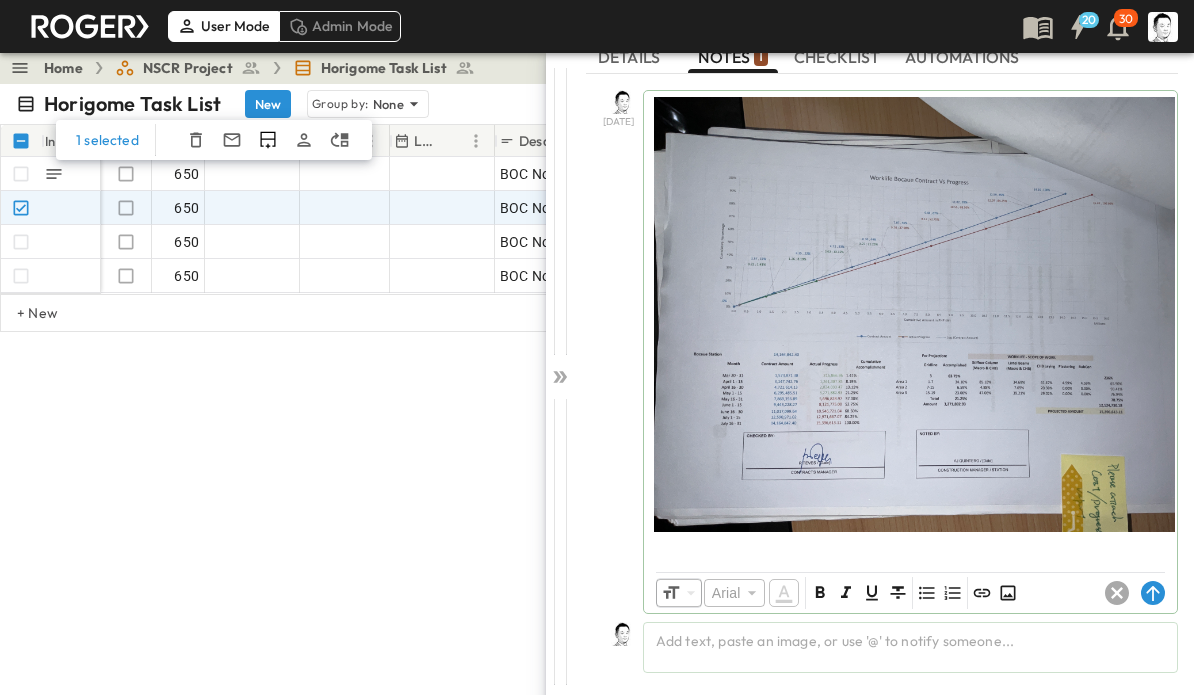 scroll, scrollTop: 89, scrollLeft: 0, axis: vertical 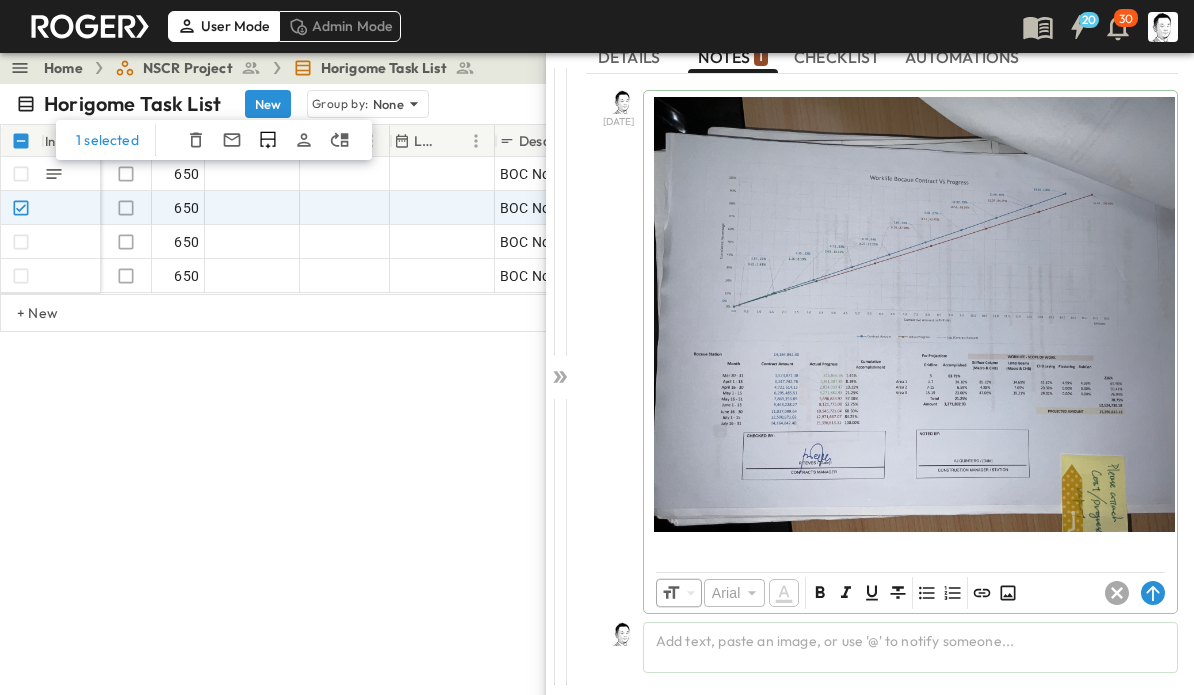 click on "Horigome Task List New Group by: None *** View: None Filter 1 selected Info Hot? # Log Priority Last Email Date Description Buildings Status PIC Subcon Action Created Due 650 Select Priority BOC Norden  Select Building Select Status Add Contact Add Contact Add Action [DATE] Add Date 650 Select Priority BOC Norden  Select Building Select Status Add Contact Add Contact Add Action [DATE] Add Date 650 Select Priority BOC Norden  Select Building Select Status Add Contact Add Contact Add Action [DATE] Add Date 650 Select Priority BOC Norden  Select Building Select Status Add Contact Add Contact Add Action [DATE] Add Date + New" at bounding box center (597, 389) 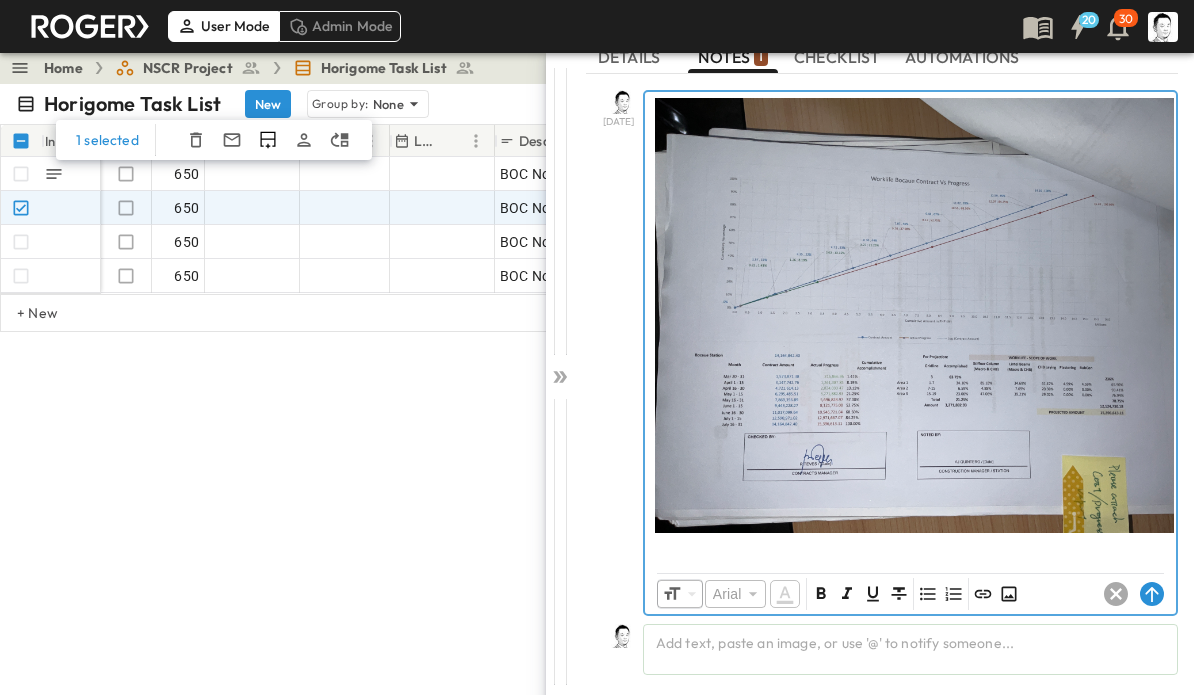 click at bounding box center [910, 549] 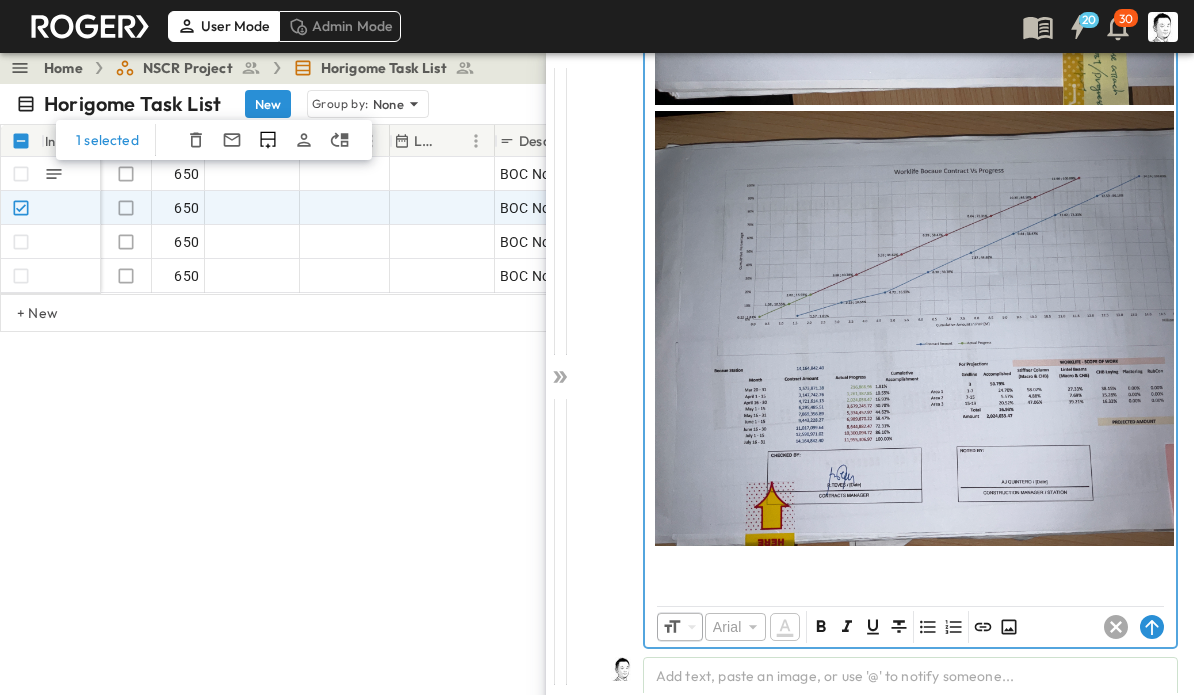 scroll, scrollTop: 513, scrollLeft: 0, axis: vertical 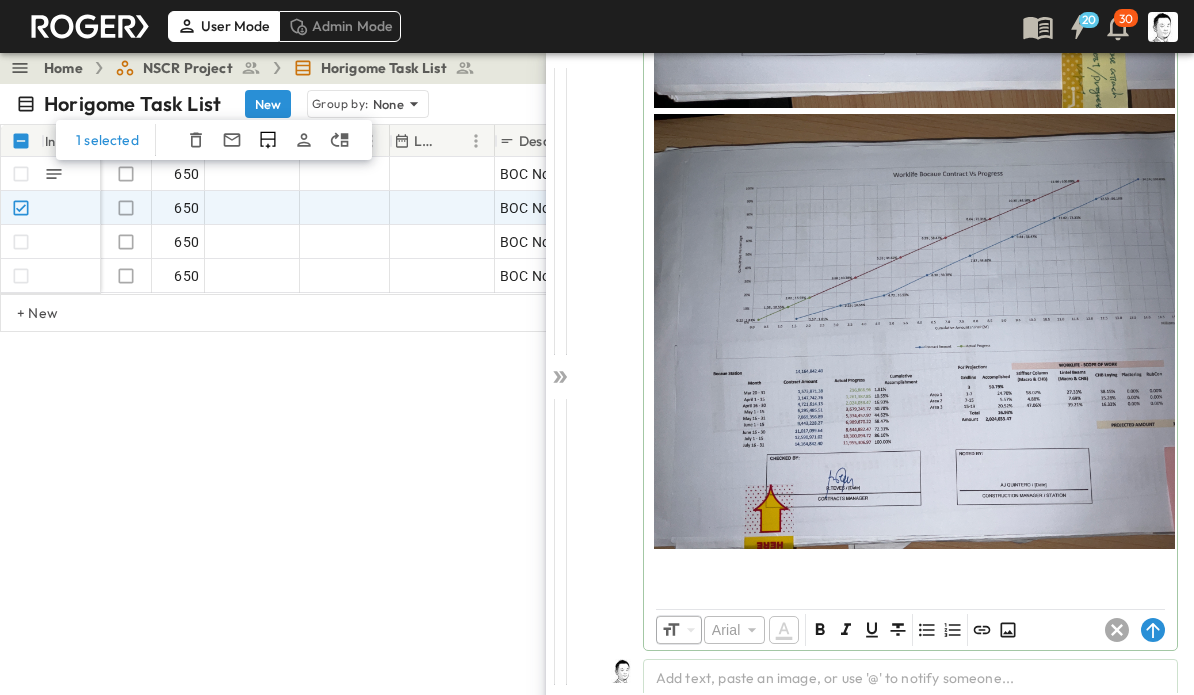 click 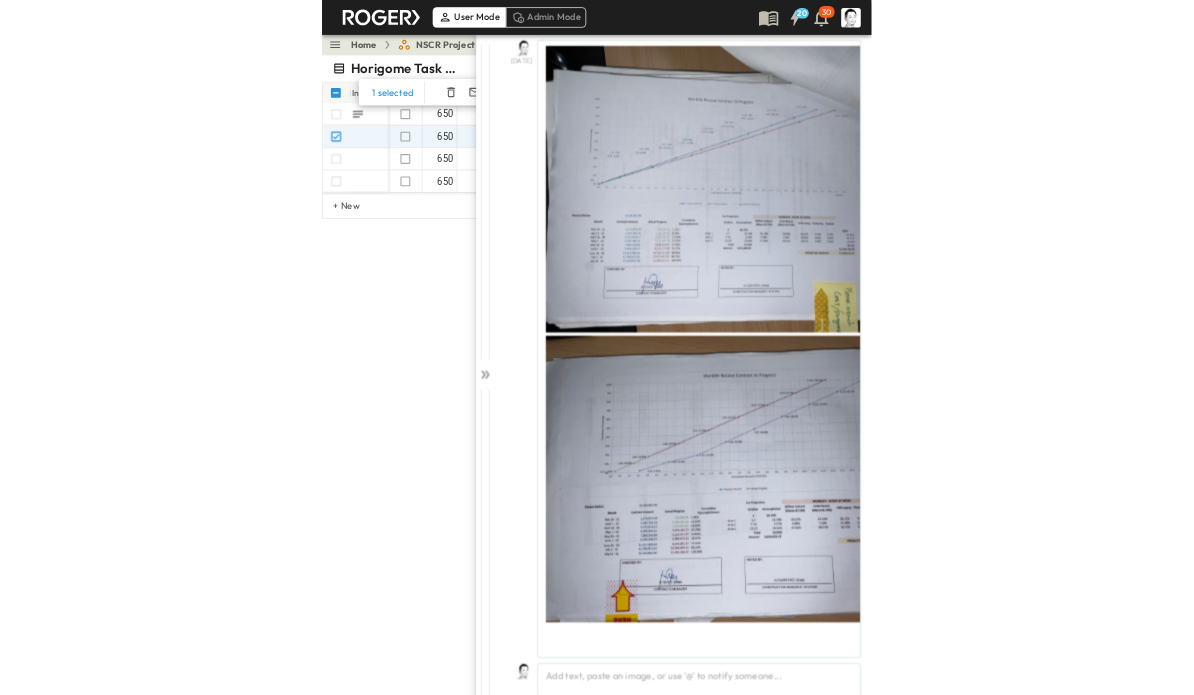 scroll, scrollTop: 120, scrollLeft: 0, axis: vertical 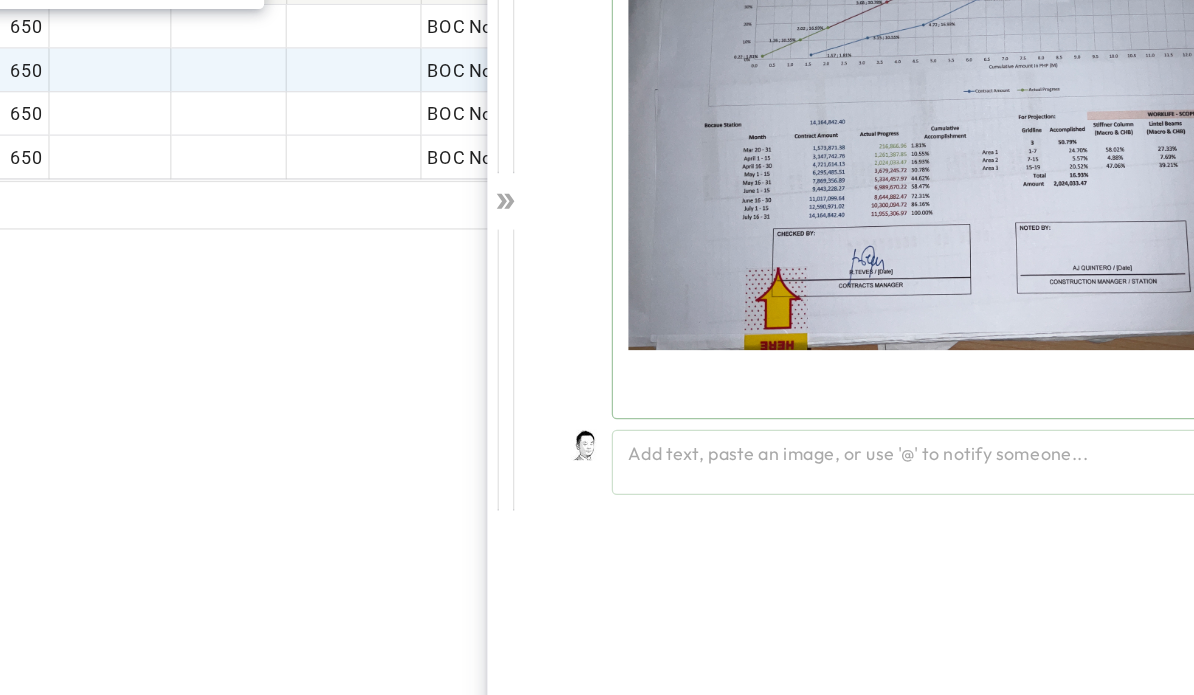 click at bounding box center [910, 461] 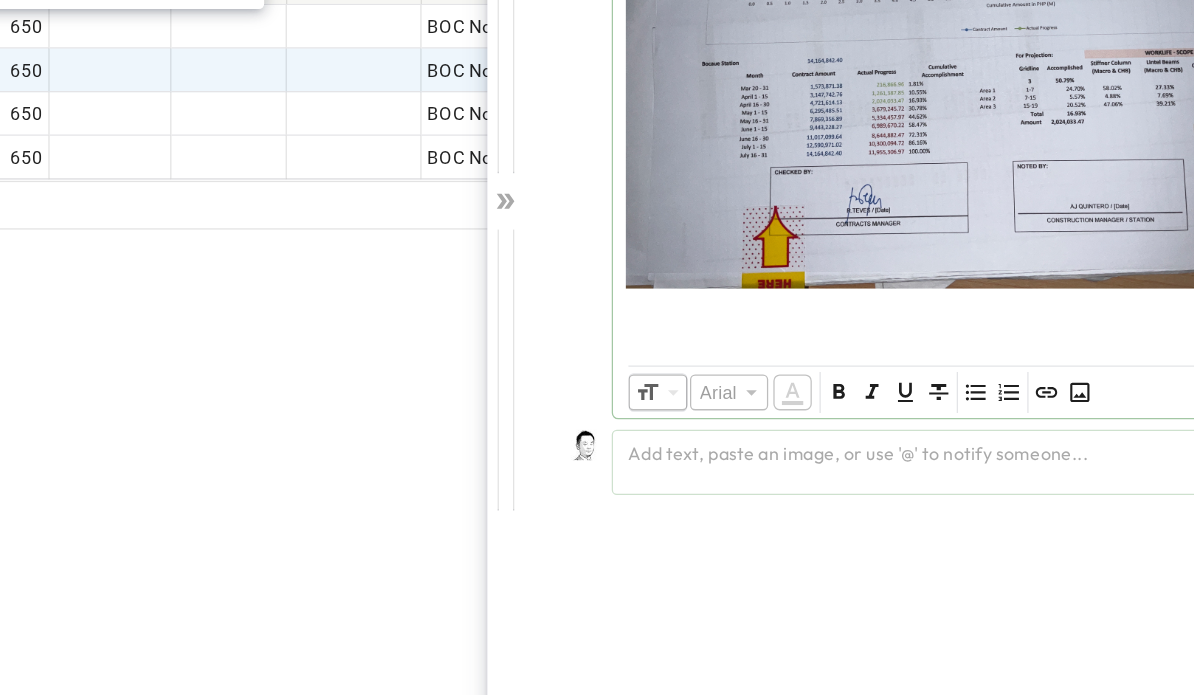 scroll, scrollTop: 684, scrollLeft: 0, axis: vertical 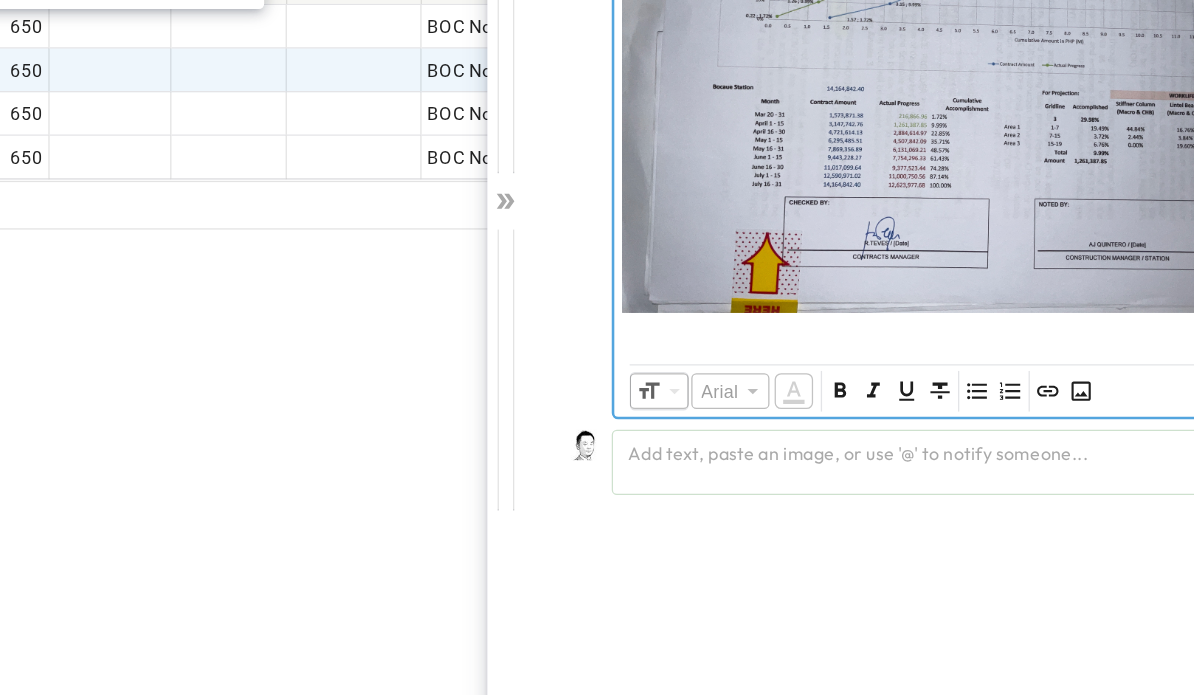 click at bounding box center (906, 413) 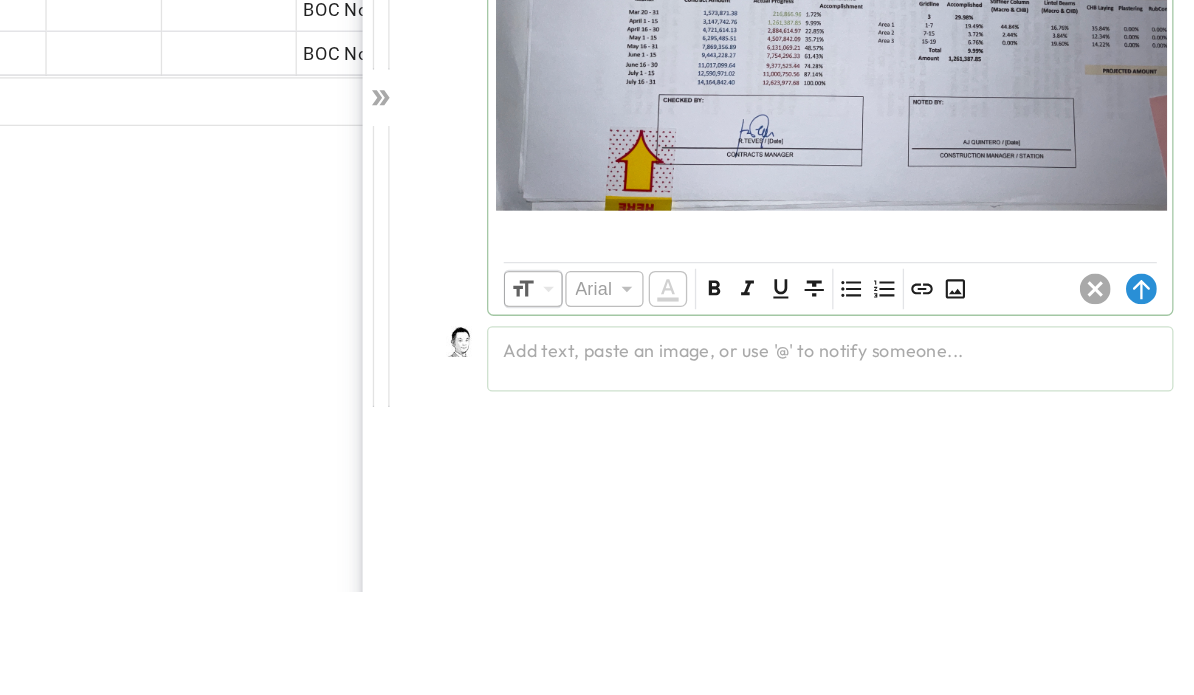 scroll, scrollTop: 81, scrollLeft: 0, axis: vertical 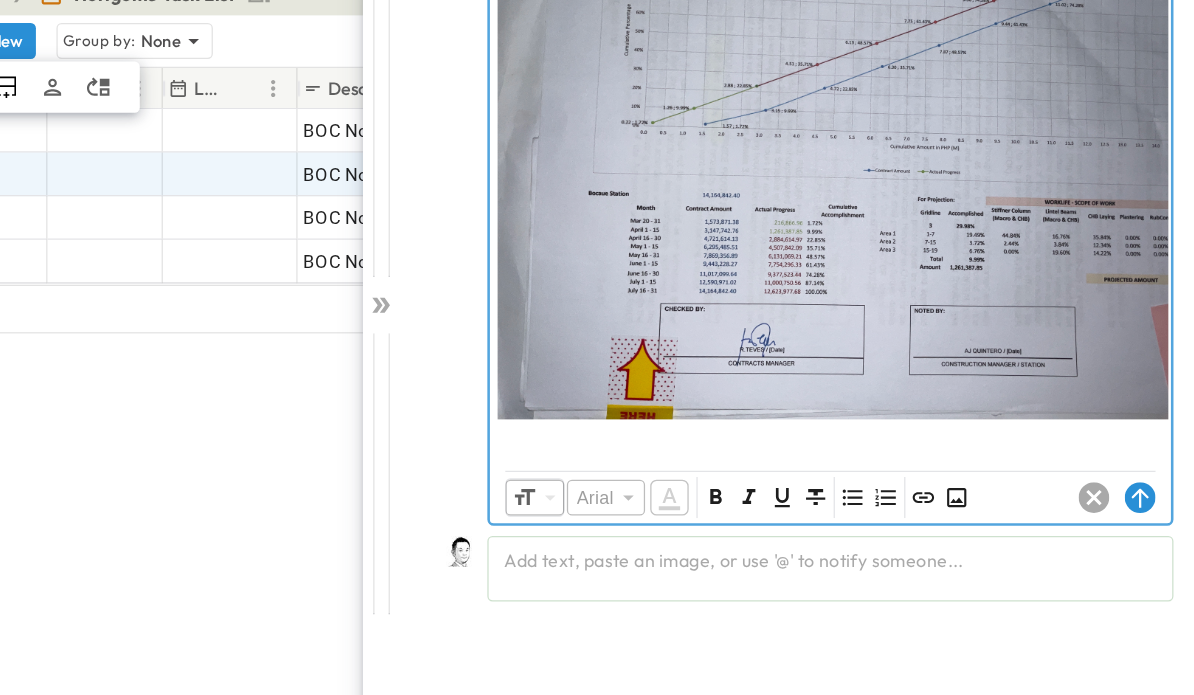 click at bounding box center (941, 181) 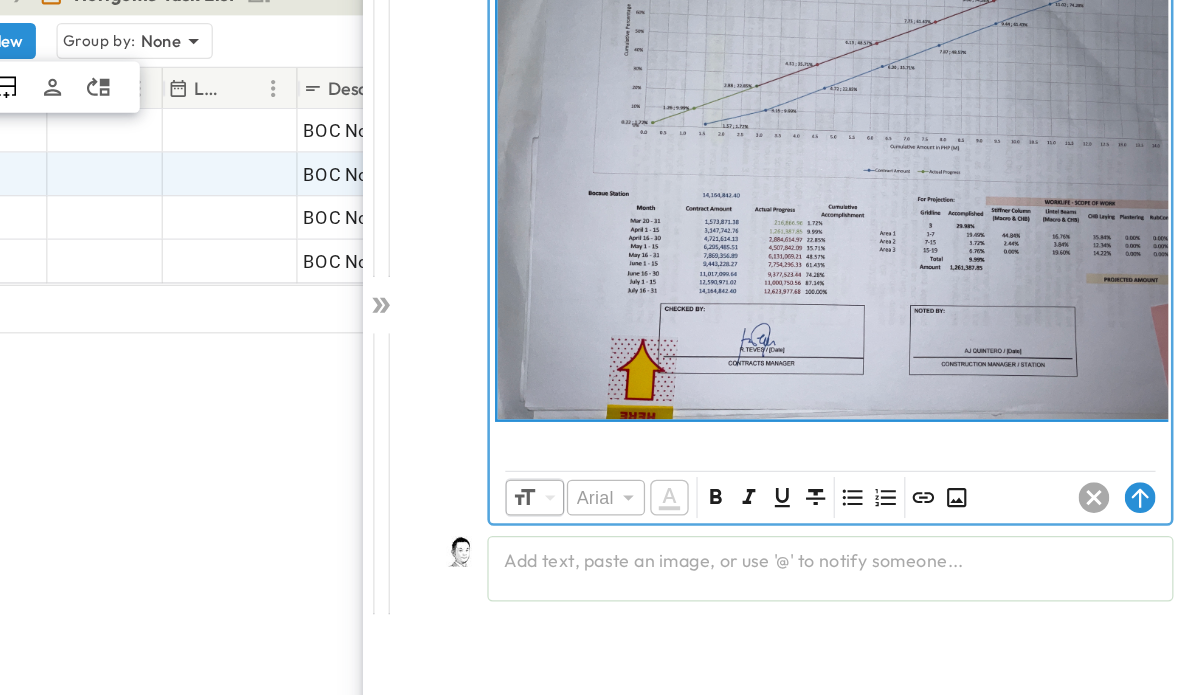 scroll, scrollTop: 0, scrollLeft: 0, axis: both 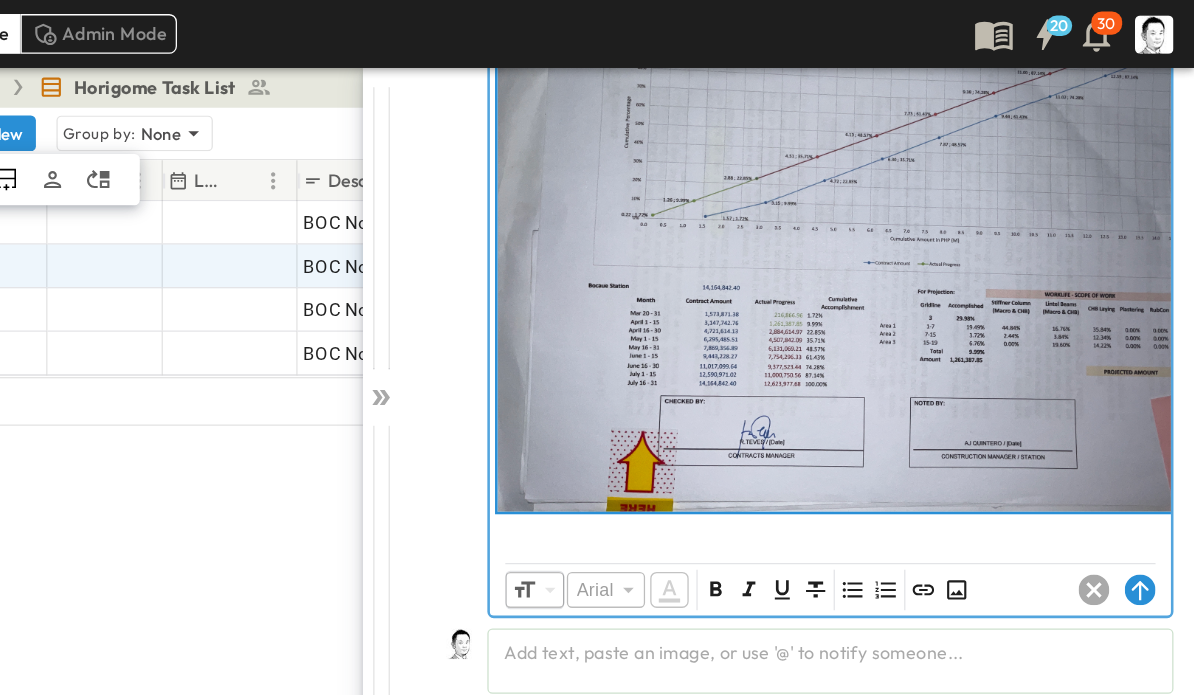 click 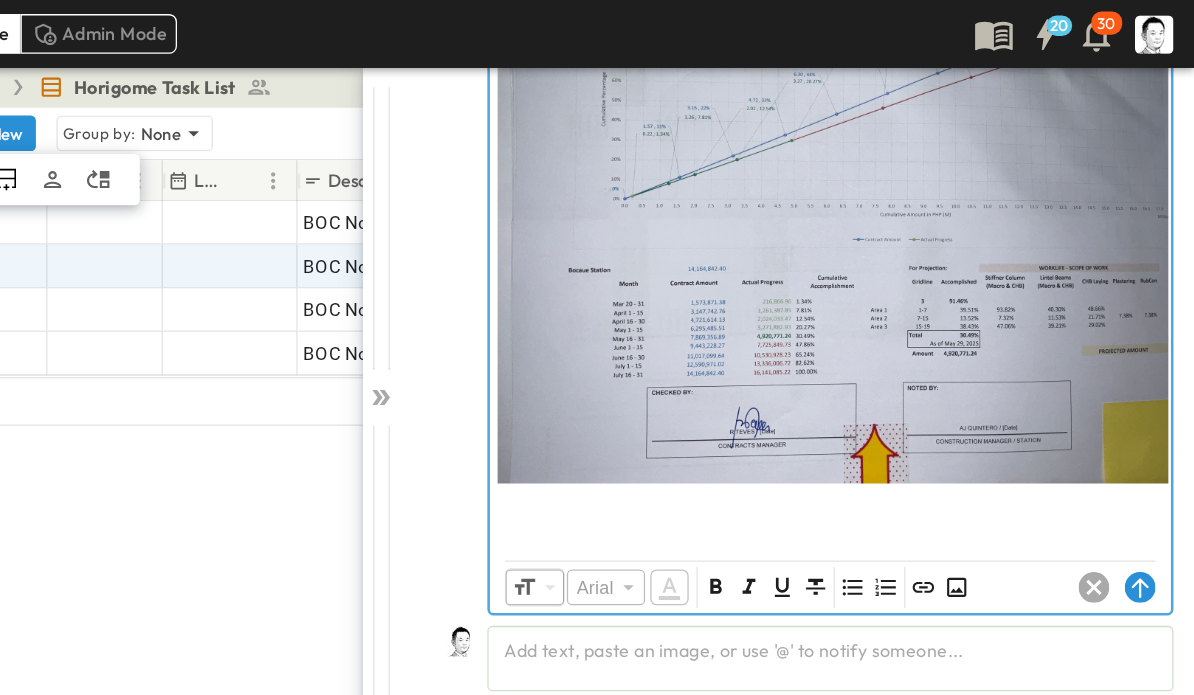 scroll, scrollTop: 1167, scrollLeft: 0, axis: vertical 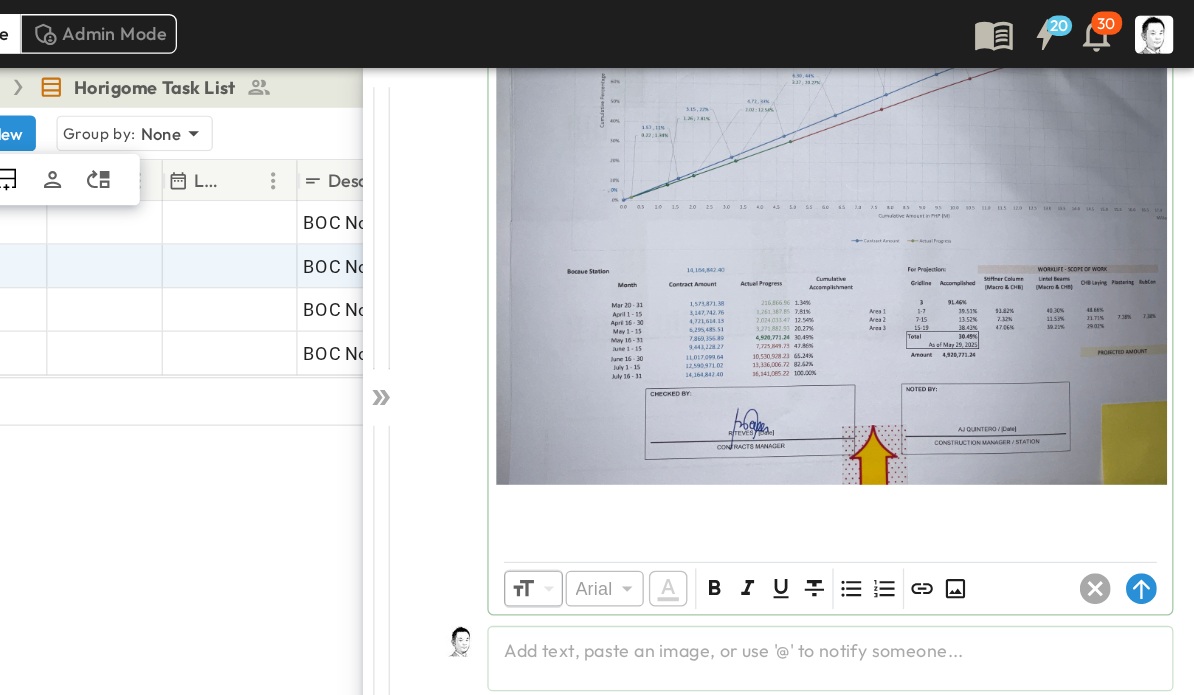 click 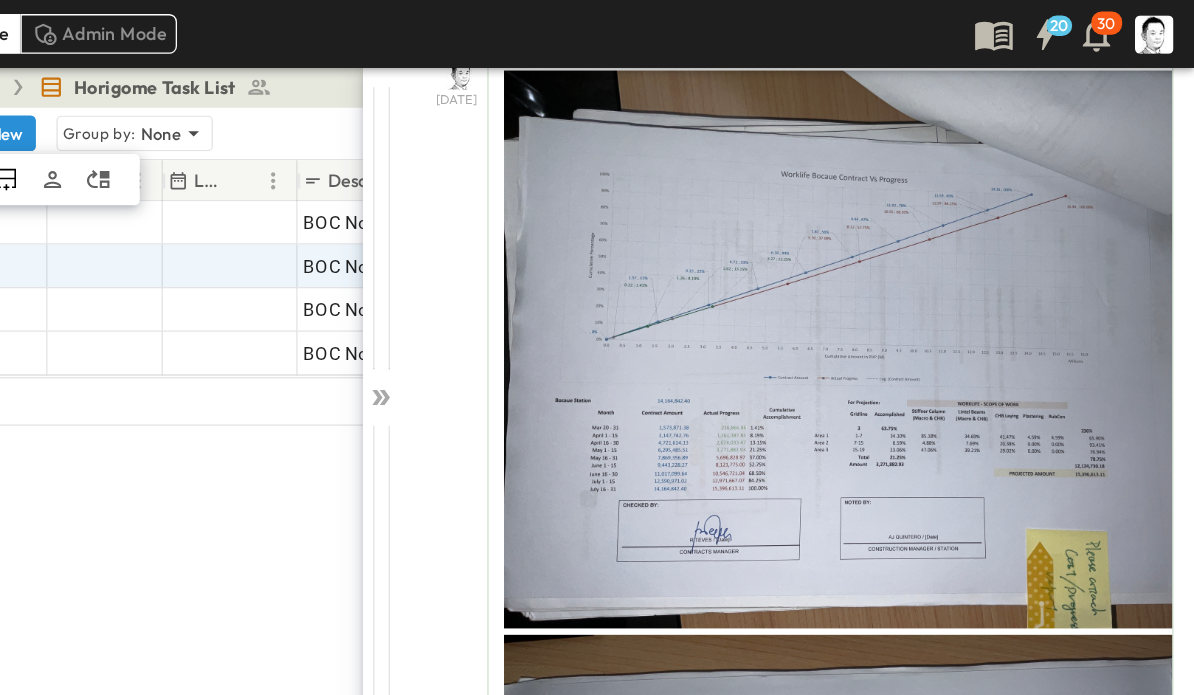 scroll, scrollTop: 106, scrollLeft: 0, axis: vertical 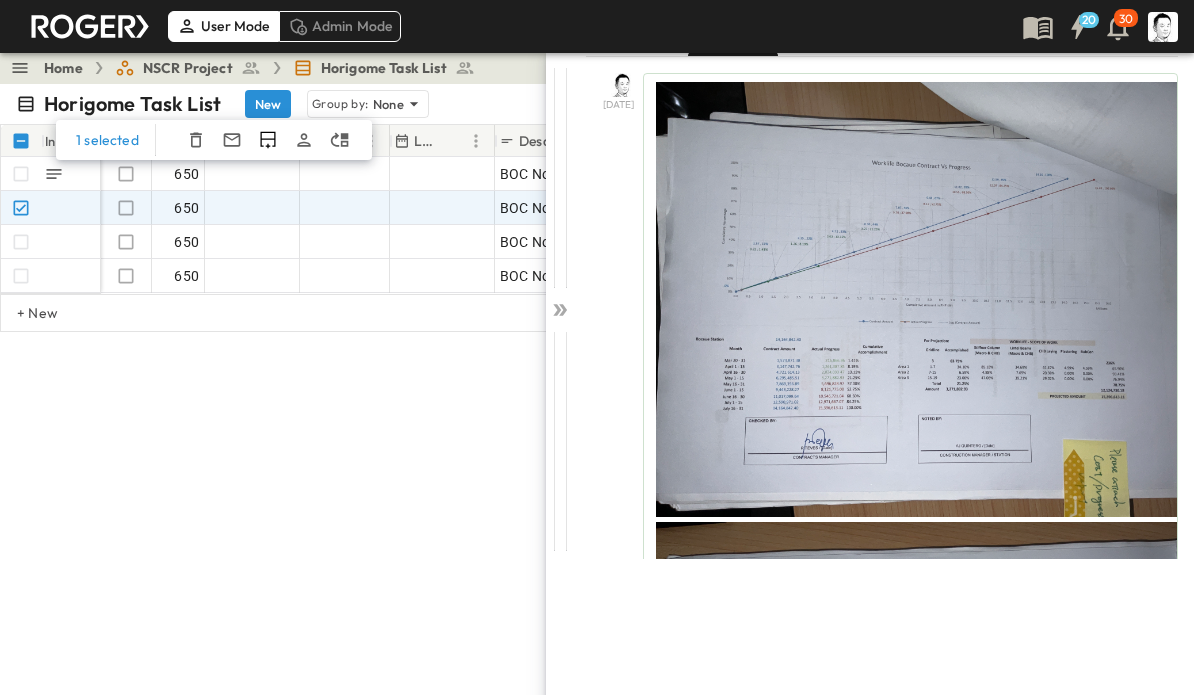 click at bounding box center (560, 442) 